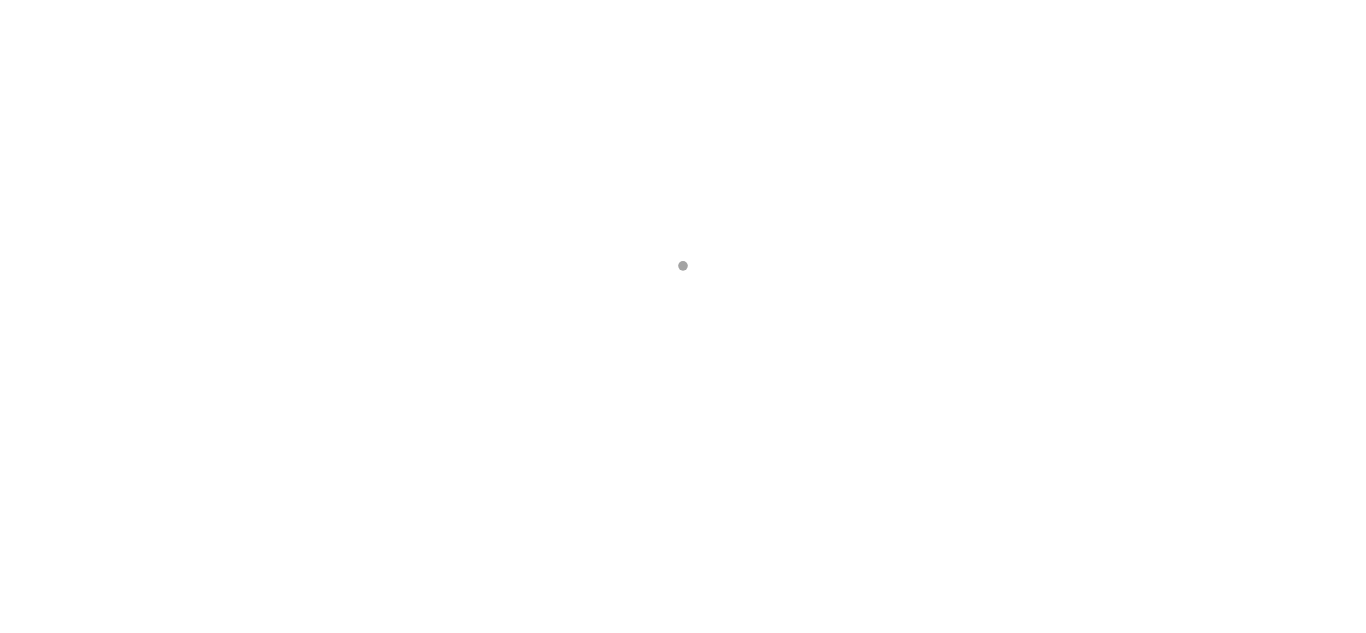 scroll, scrollTop: 0, scrollLeft: 0, axis: both 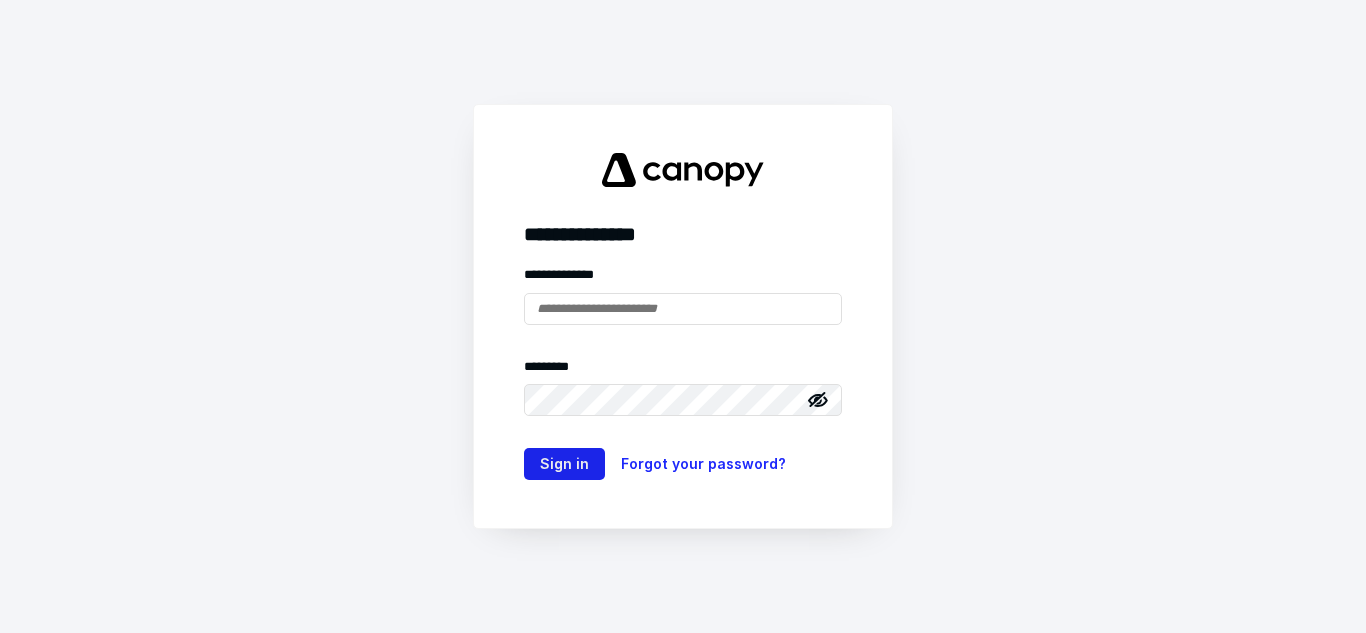 type on "**********" 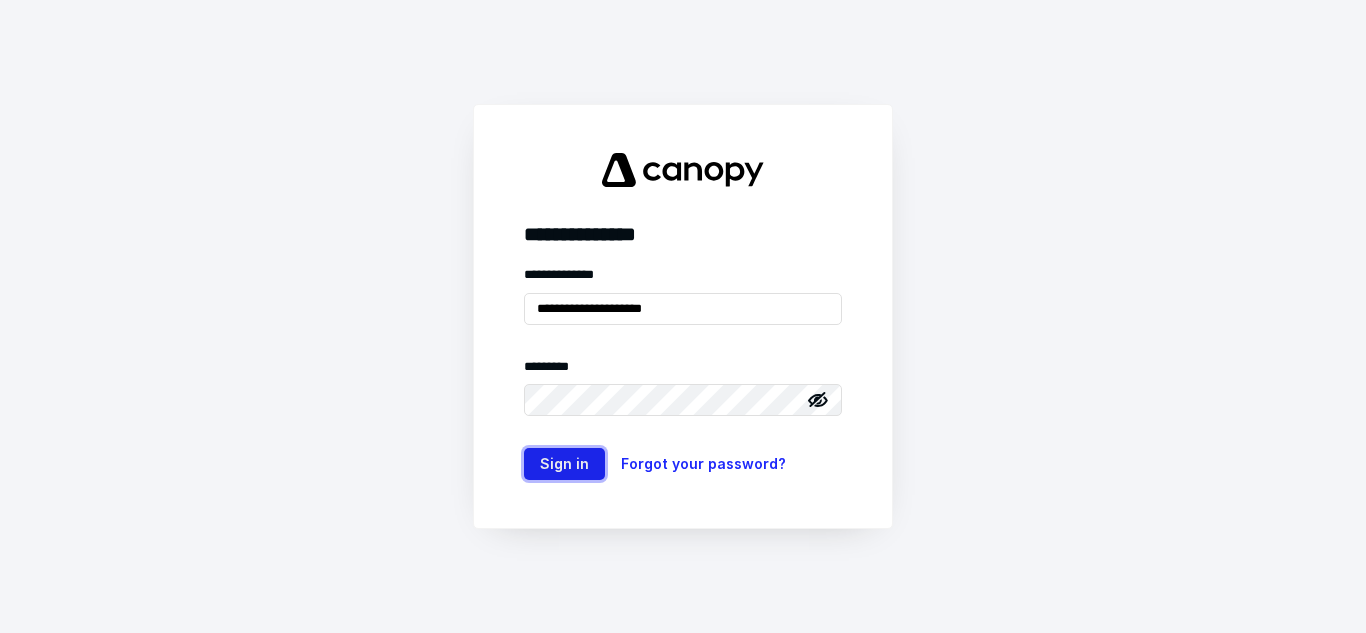 click on "Sign in" at bounding box center [564, 464] 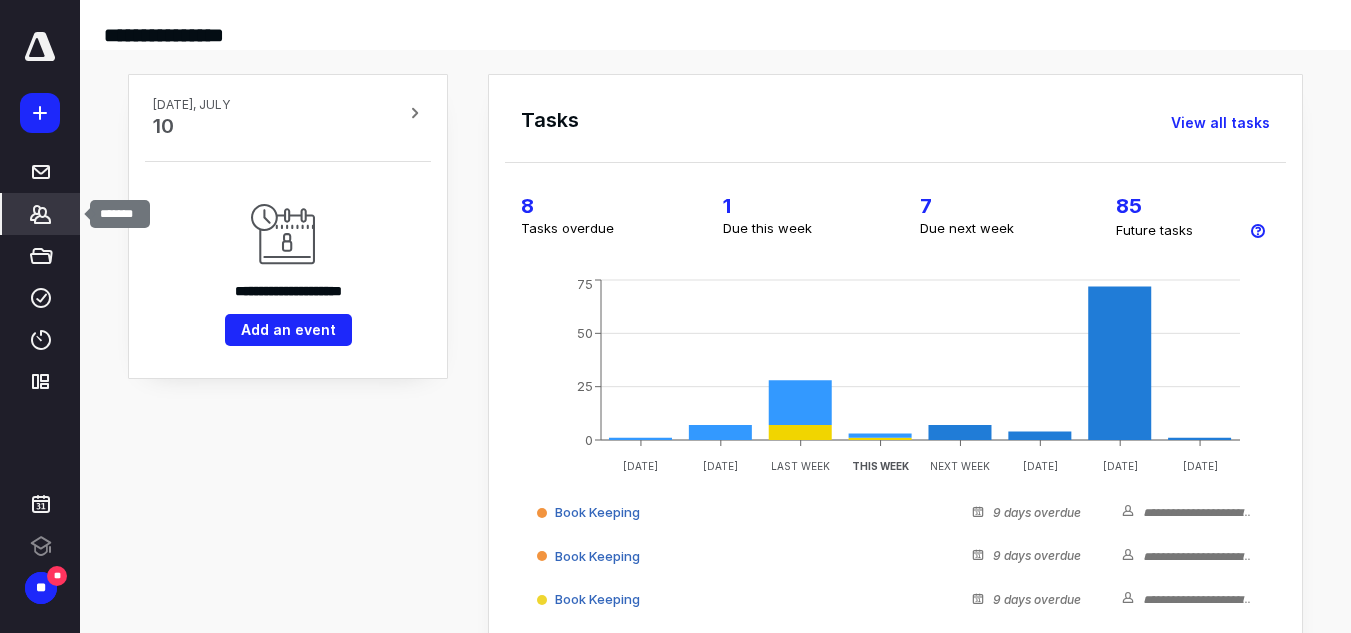 click 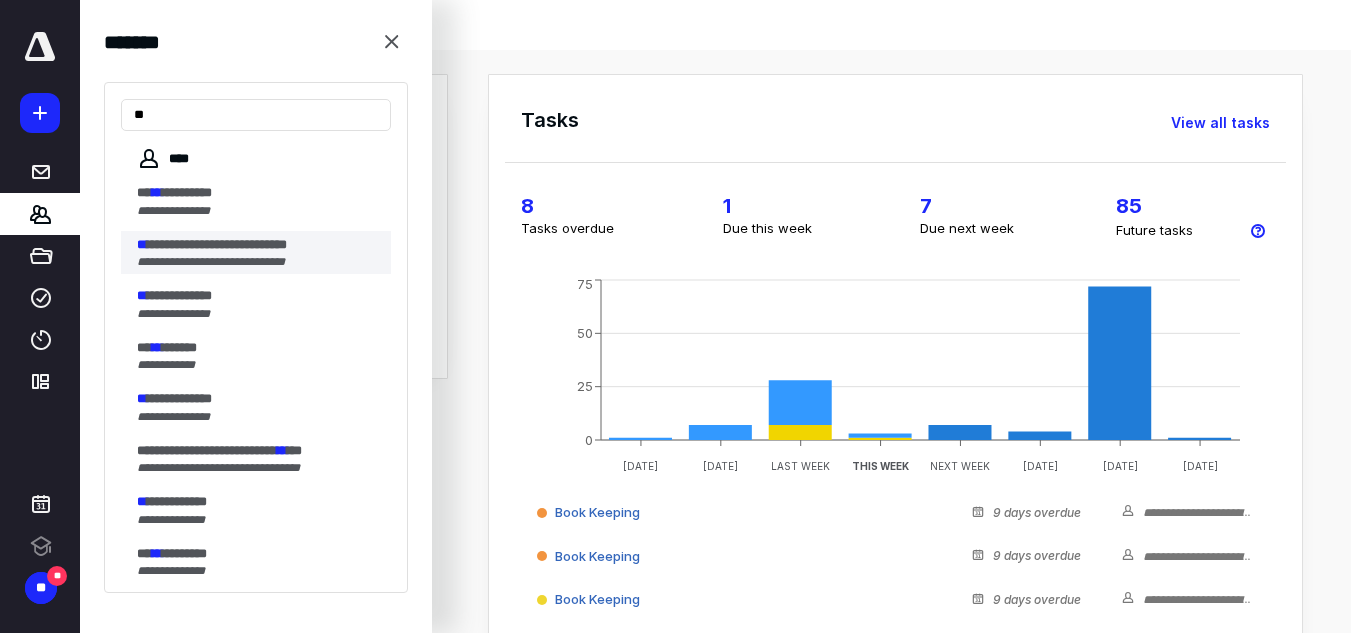 type on "**" 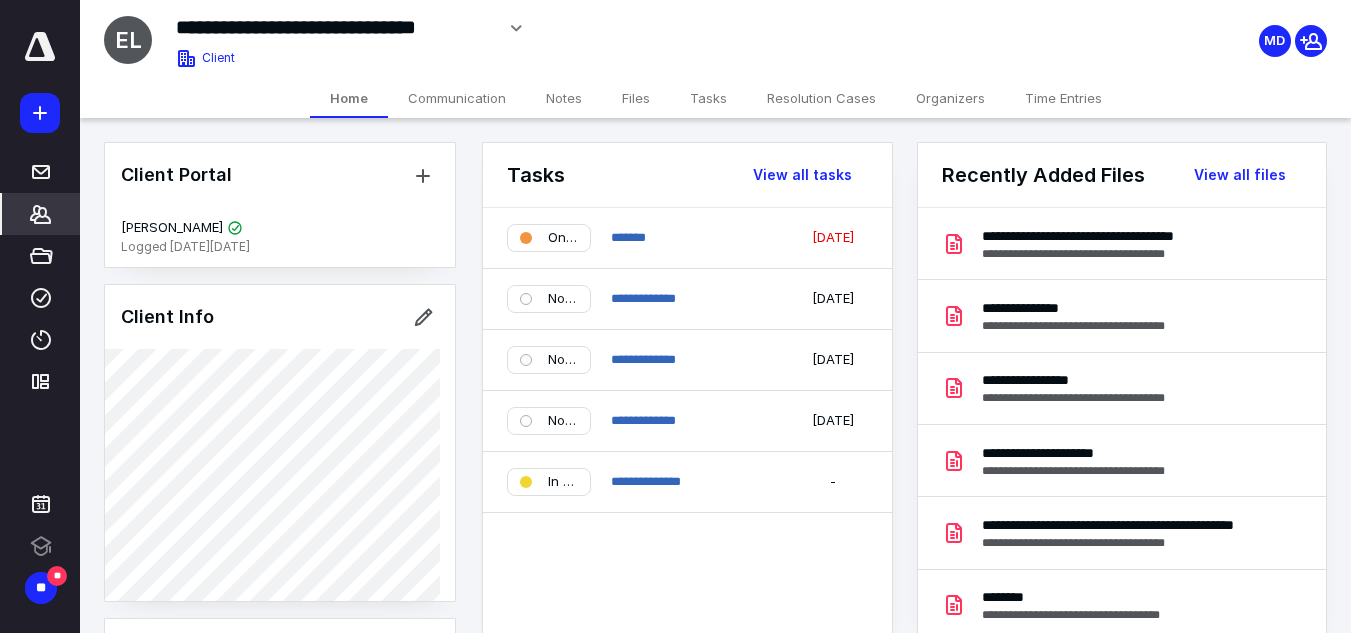 click on "Files" at bounding box center (636, 98) 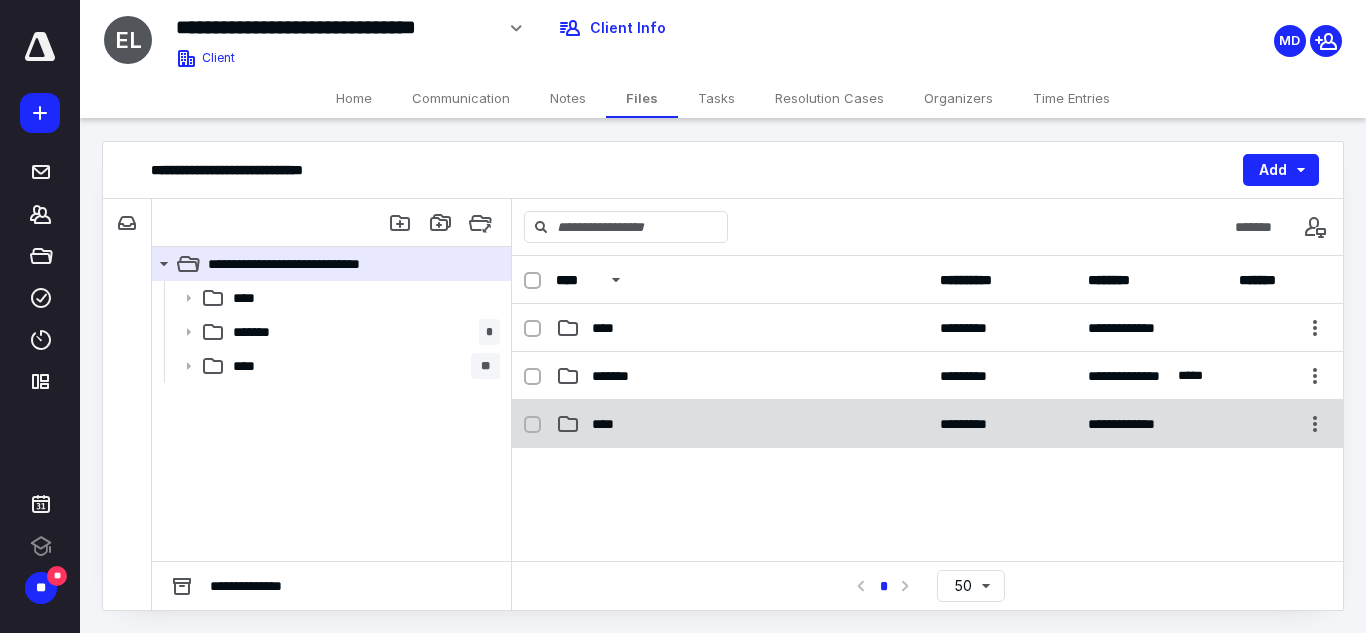 click on "**********" at bounding box center [927, 424] 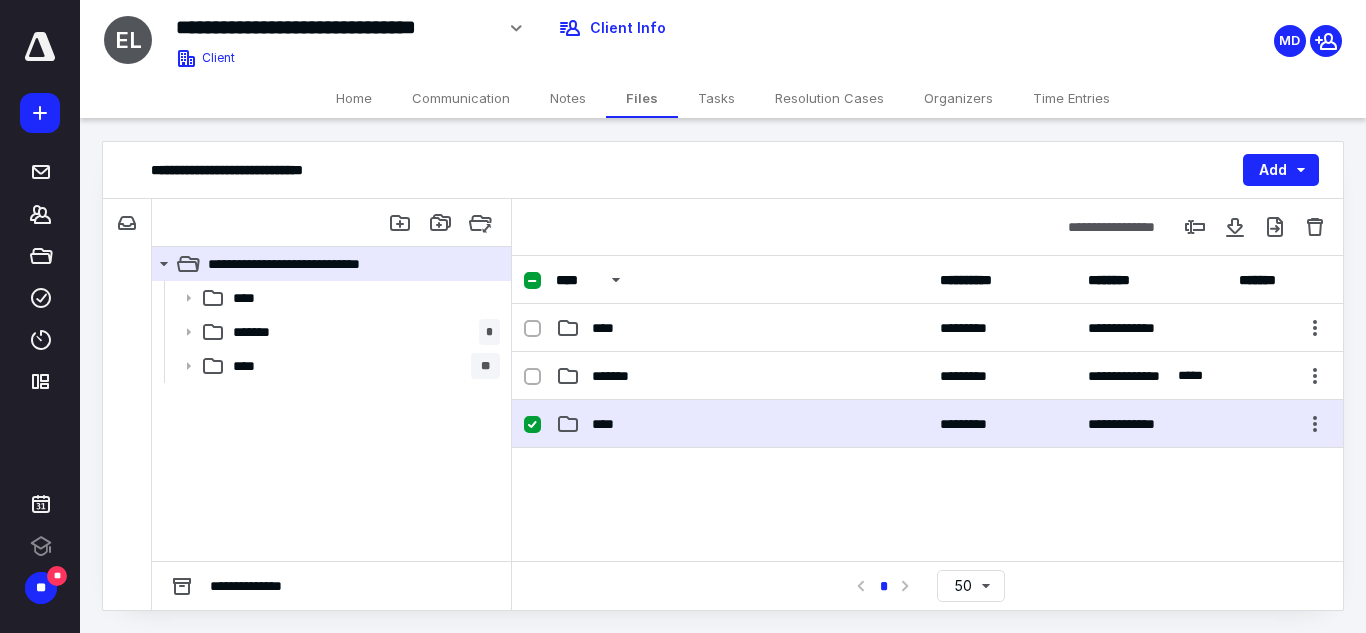 click on "**********" at bounding box center (927, 424) 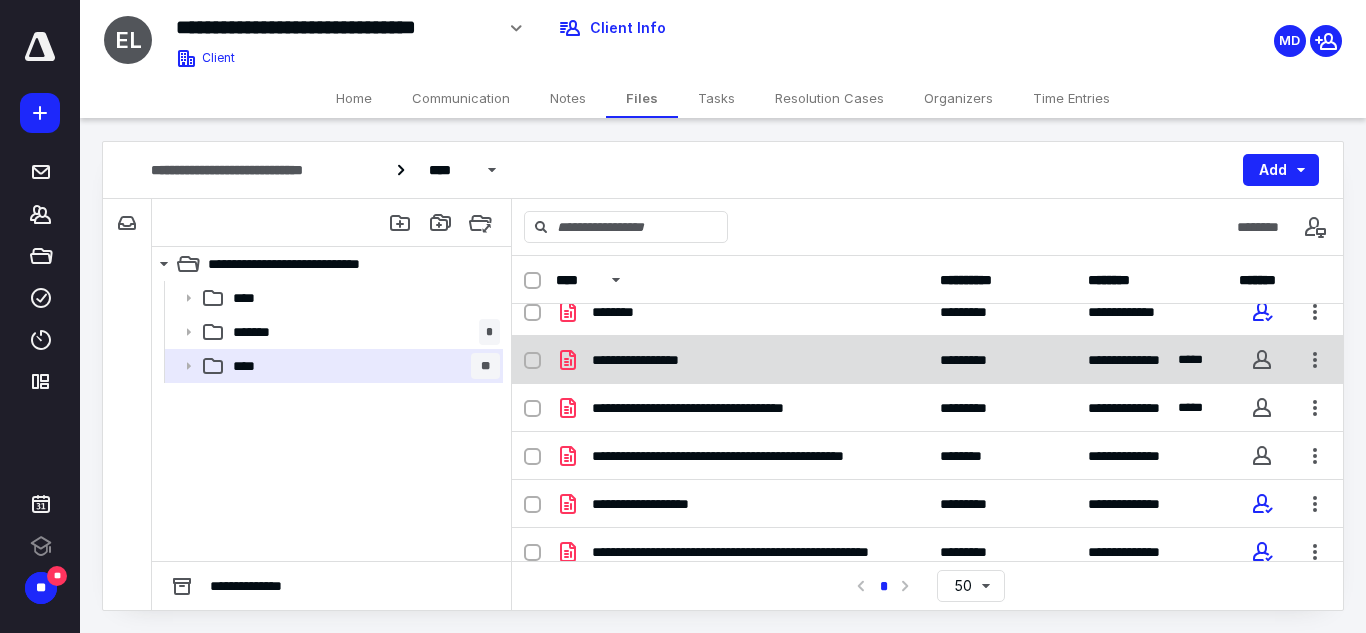 scroll, scrollTop: 0, scrollLeft: 0, axis: both 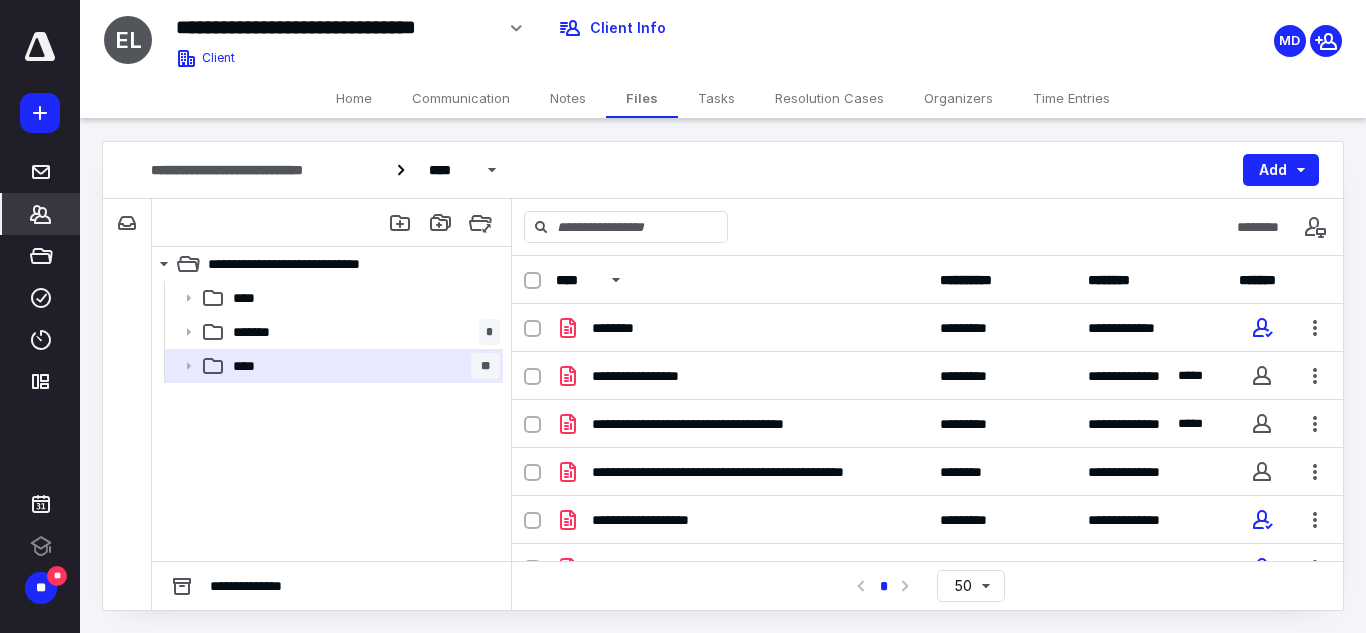 click 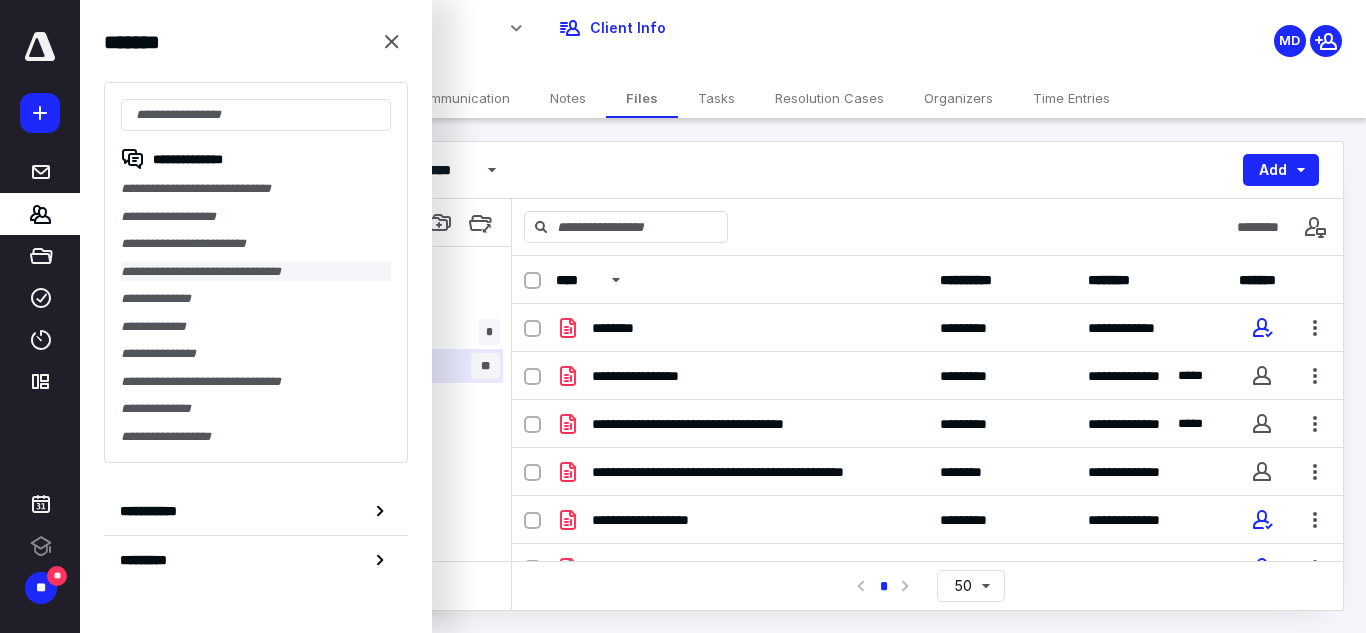 click on "**********" at bounding box center [256, 272] 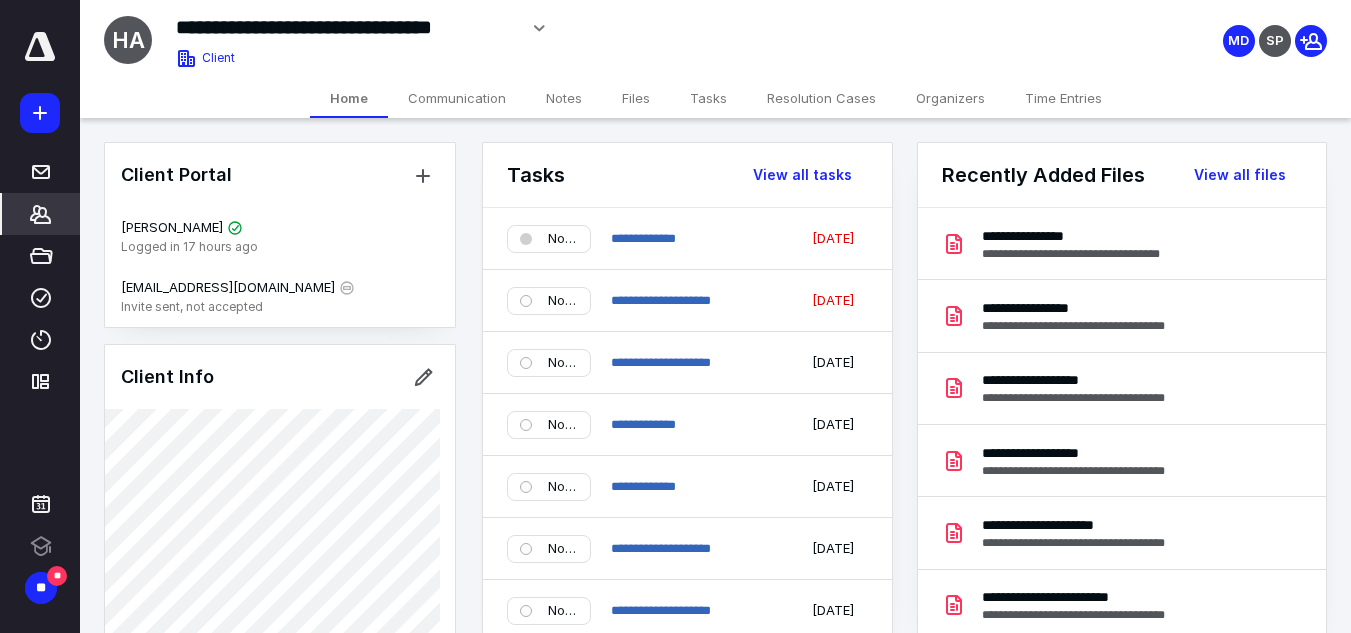 click on "*******" at bounding box center [41, 214] 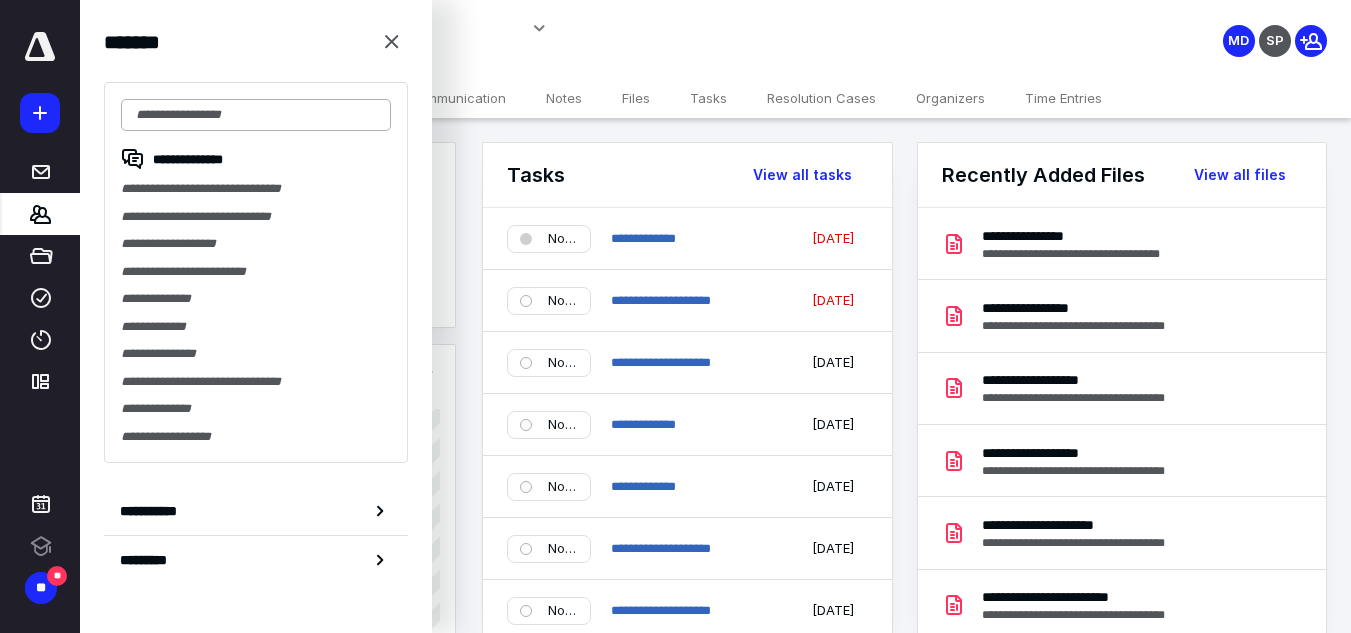 click at bounding box center (256, 115) 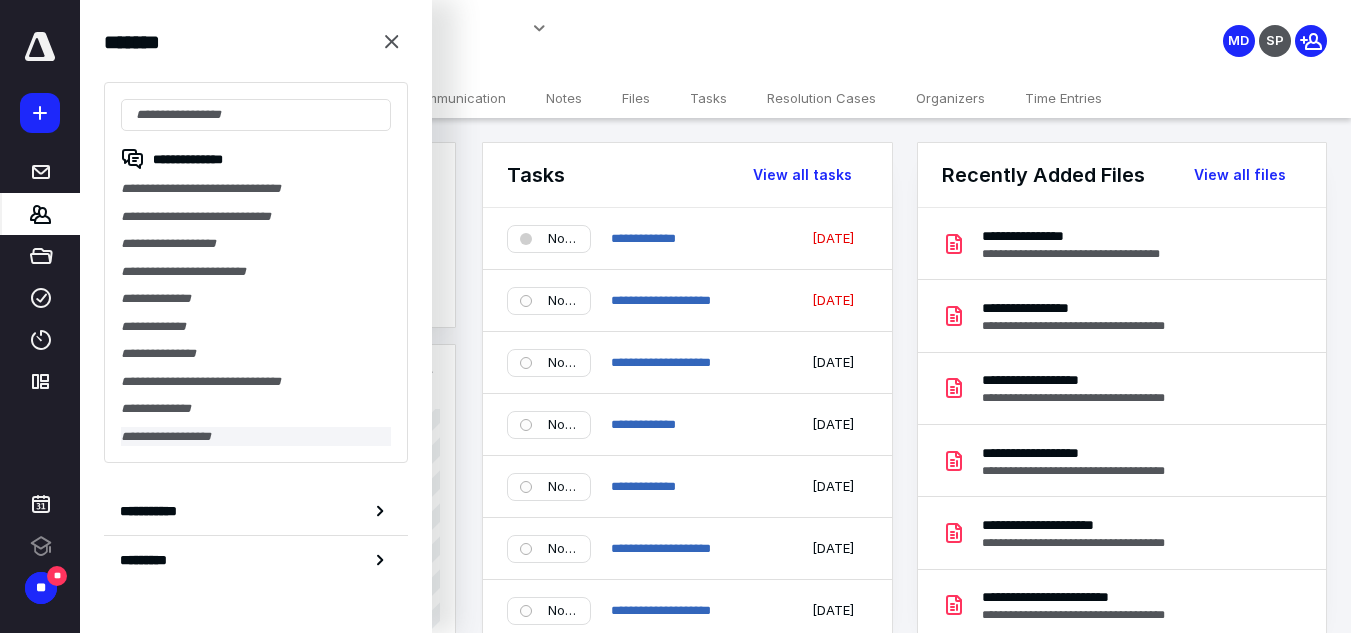 click on "**********" at bounding box center (256, 437) 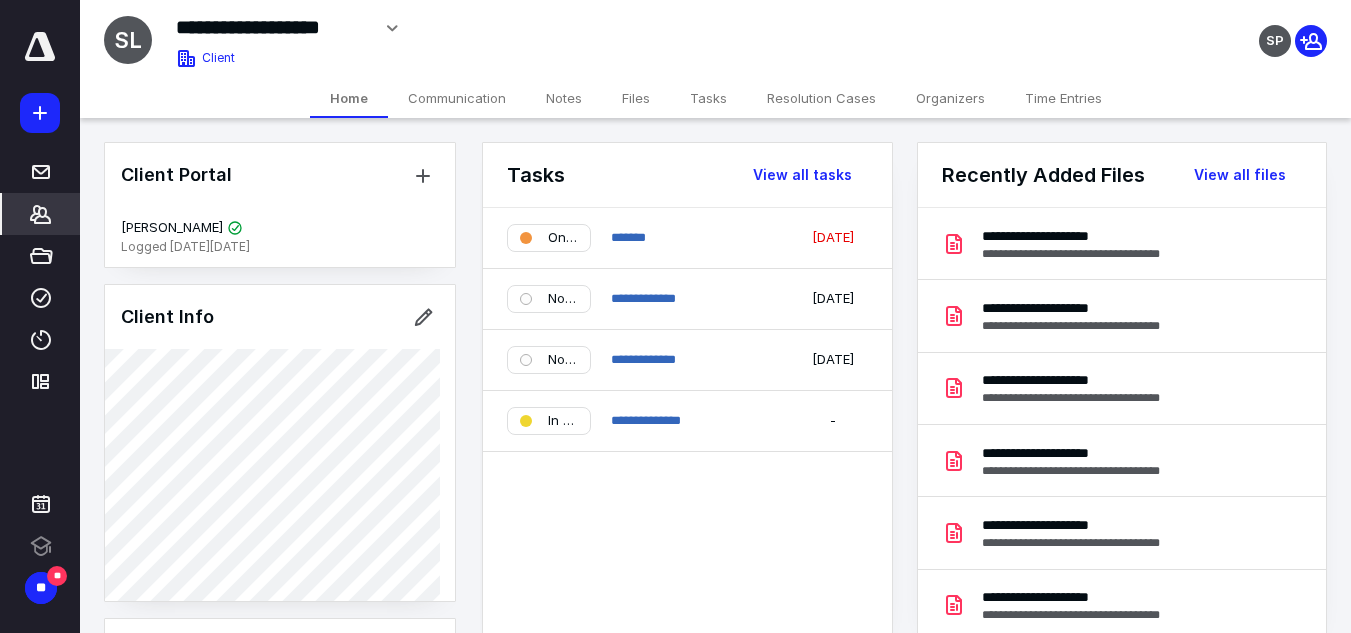 click on "Files" at bounding box center (636, 98) 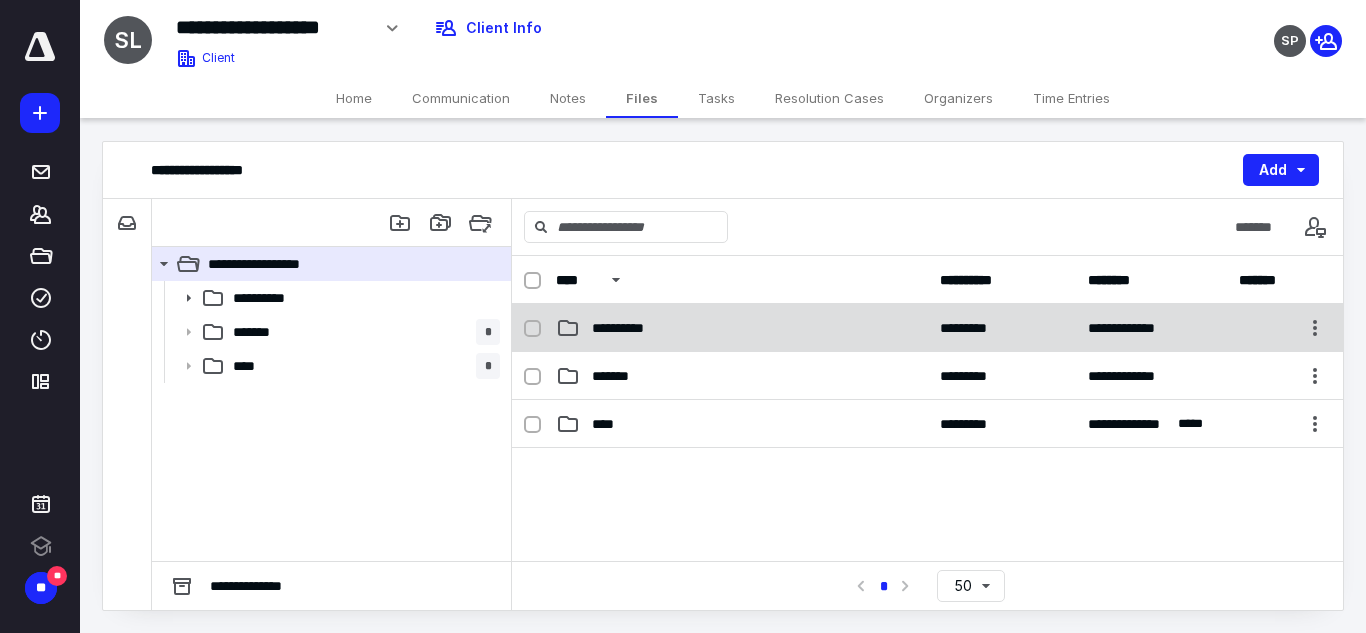 click on "**********" at bounding box center (742, 328) 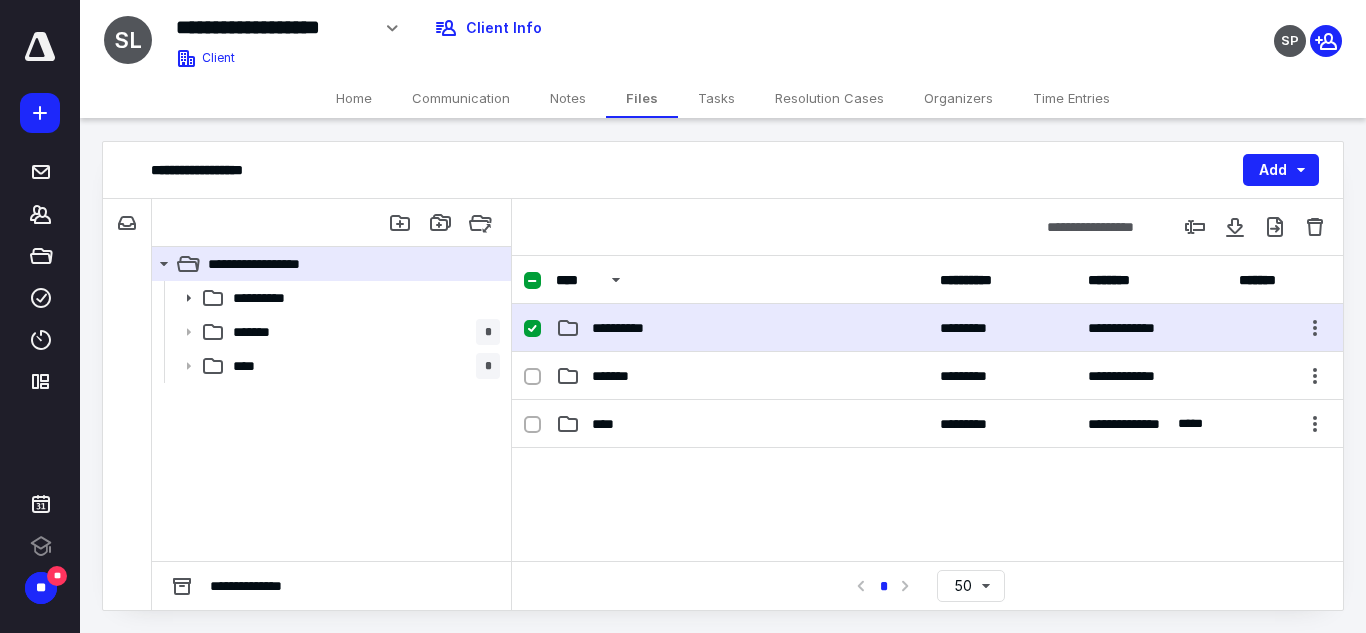click on "**********" at bounding box center (742, 328) 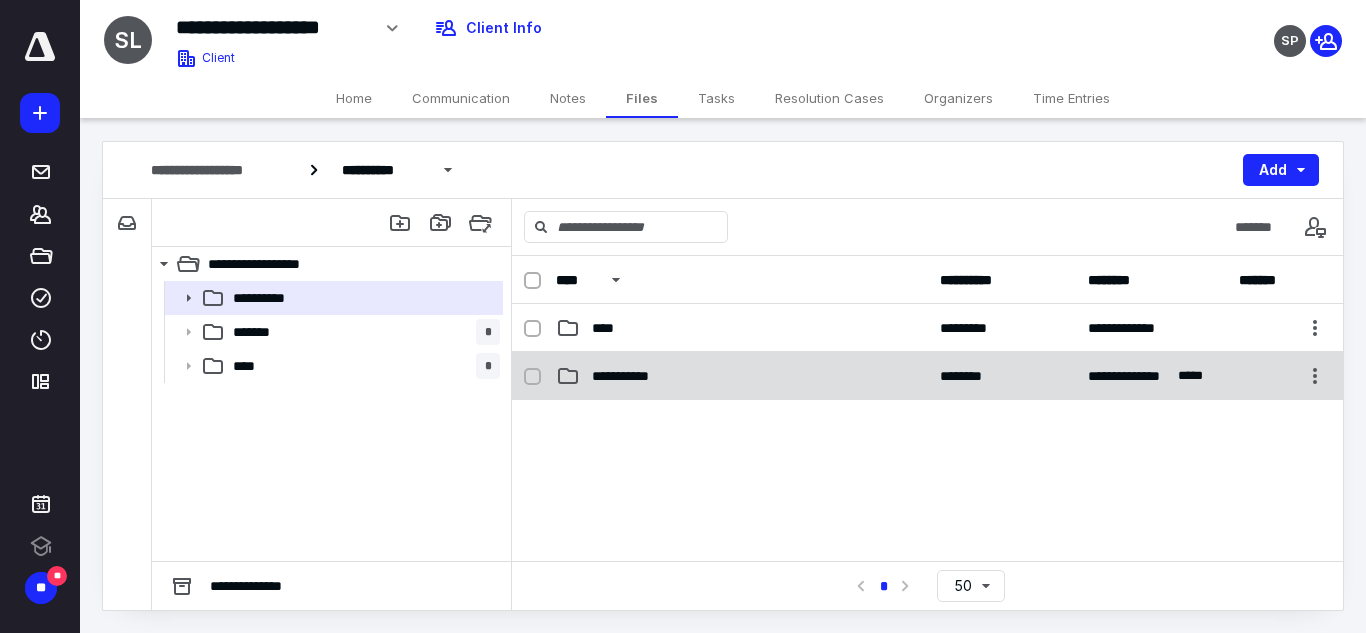 click on "**********" at bounding box center (742, 376) 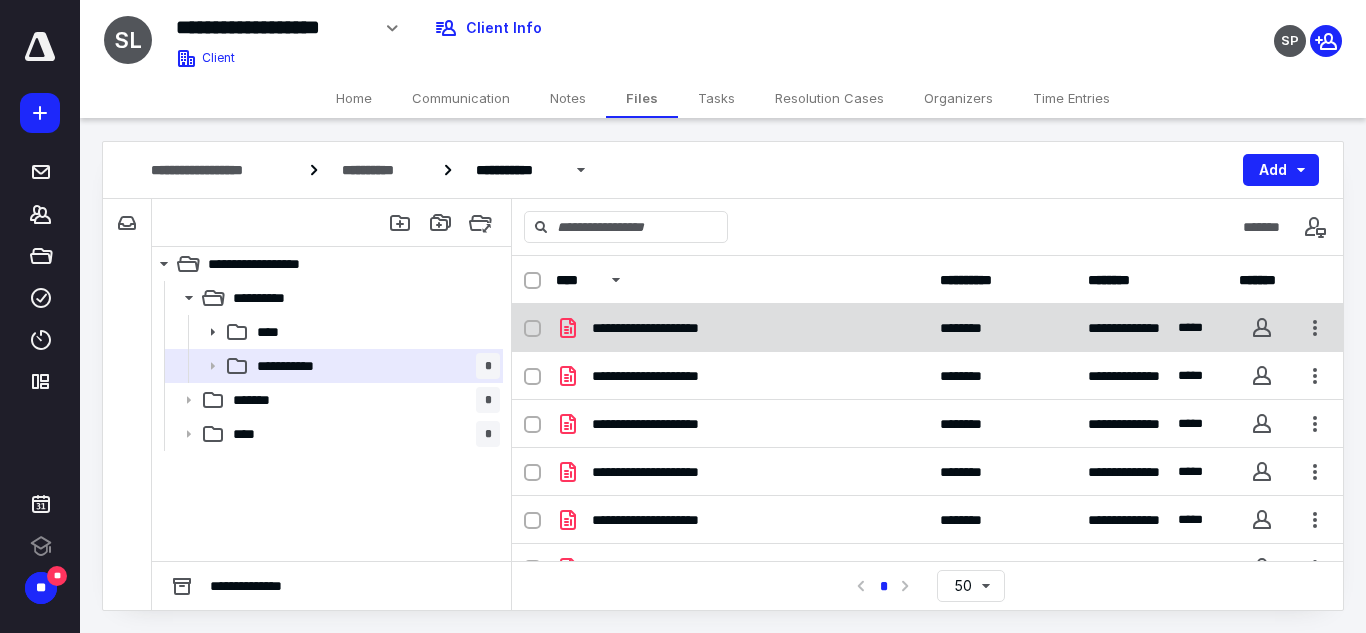 click on "**********" at bounding box center (667, 328) 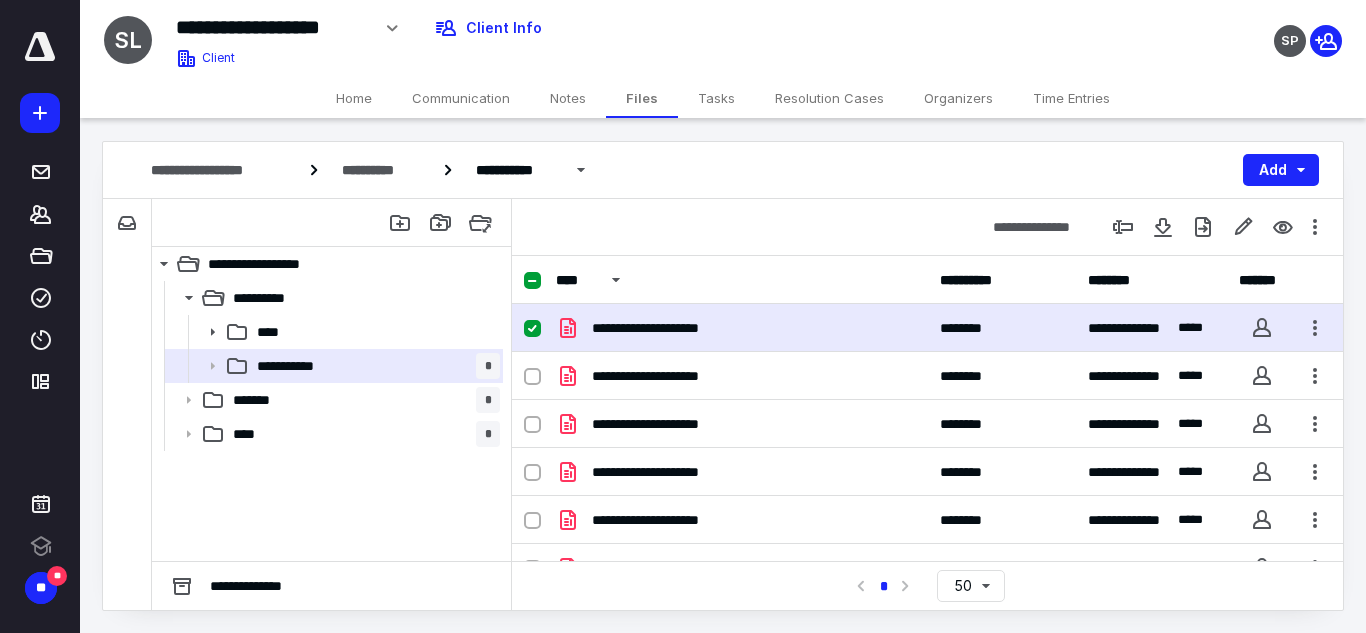 click on "**********" at bounding box center [667, 328] 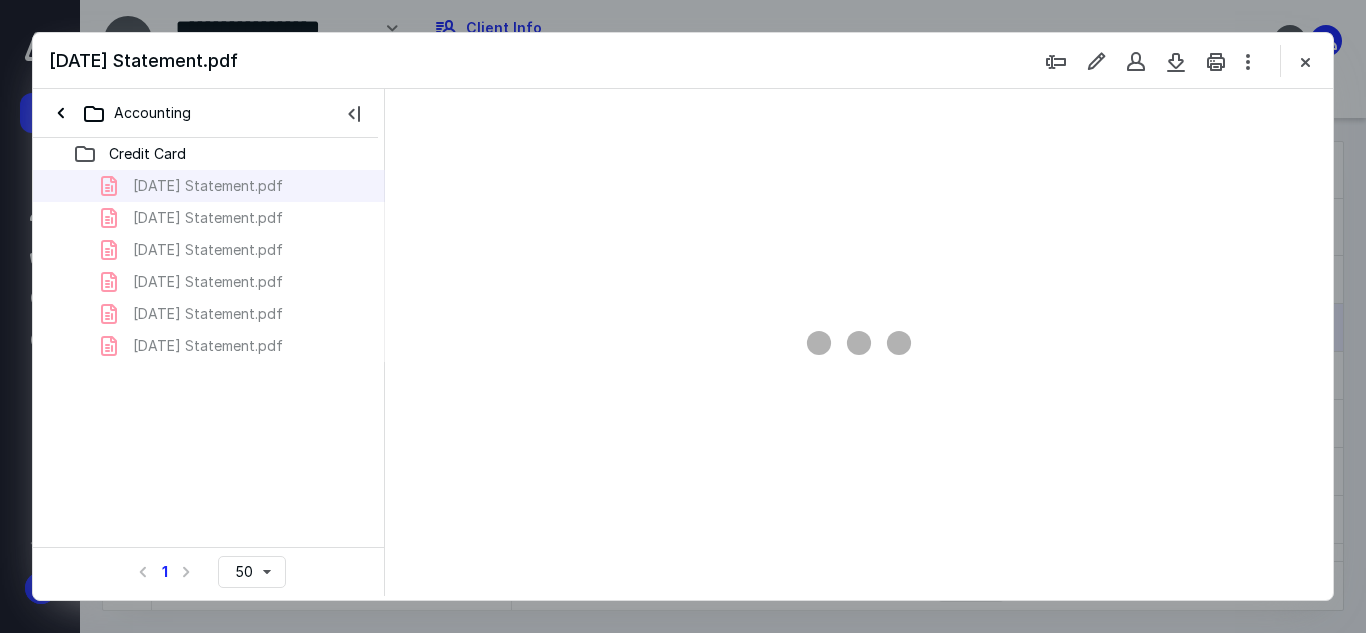 scroll, scrollTop: 0, scrollLeft: 0, axis: both 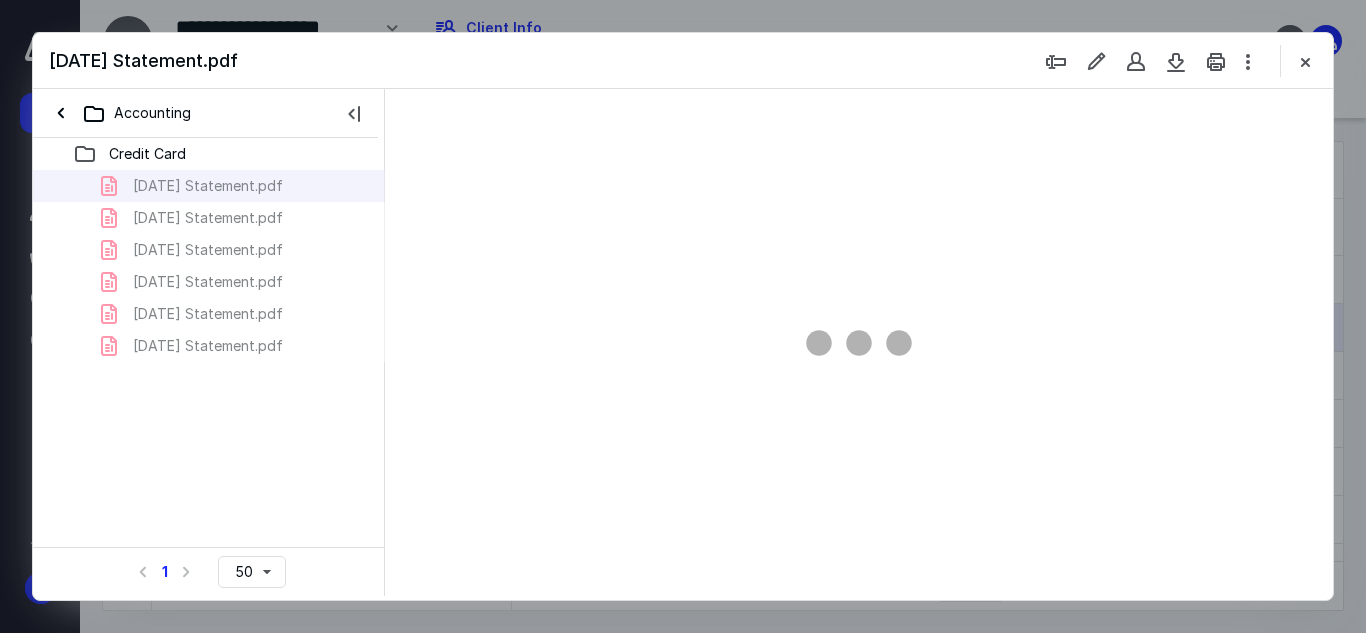 type on "54" 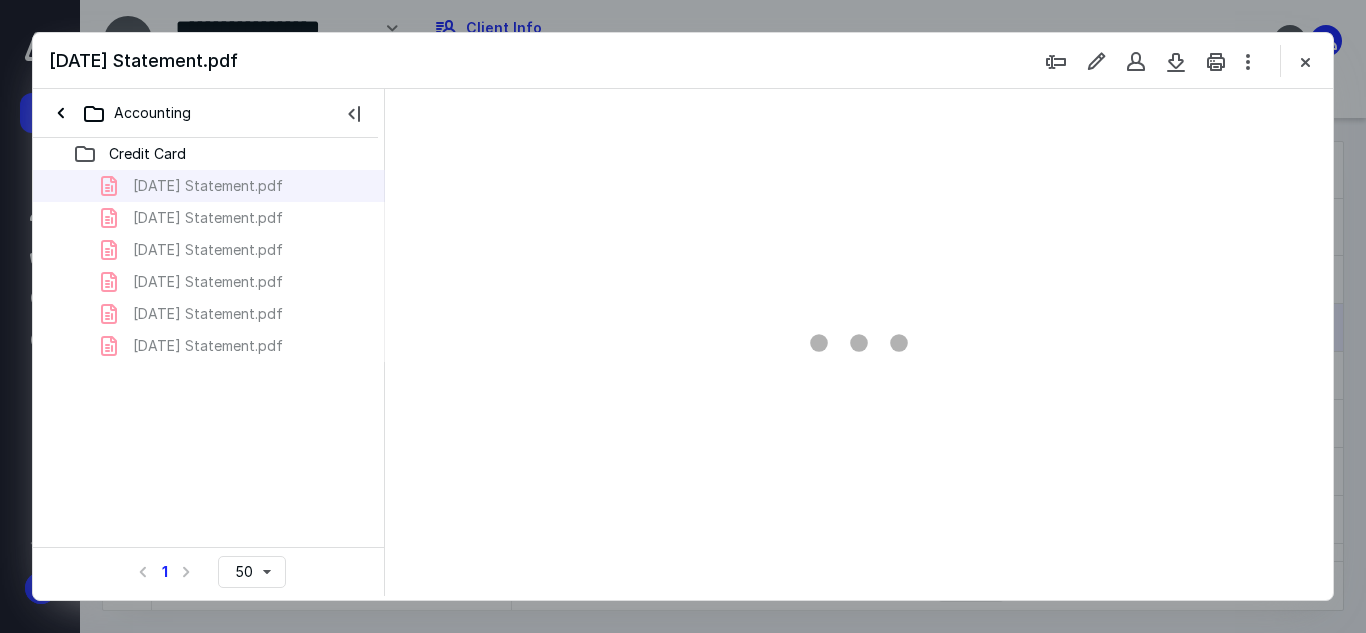 scroll, scrollTop: 78, scrollLeft: 0, axis: vertical 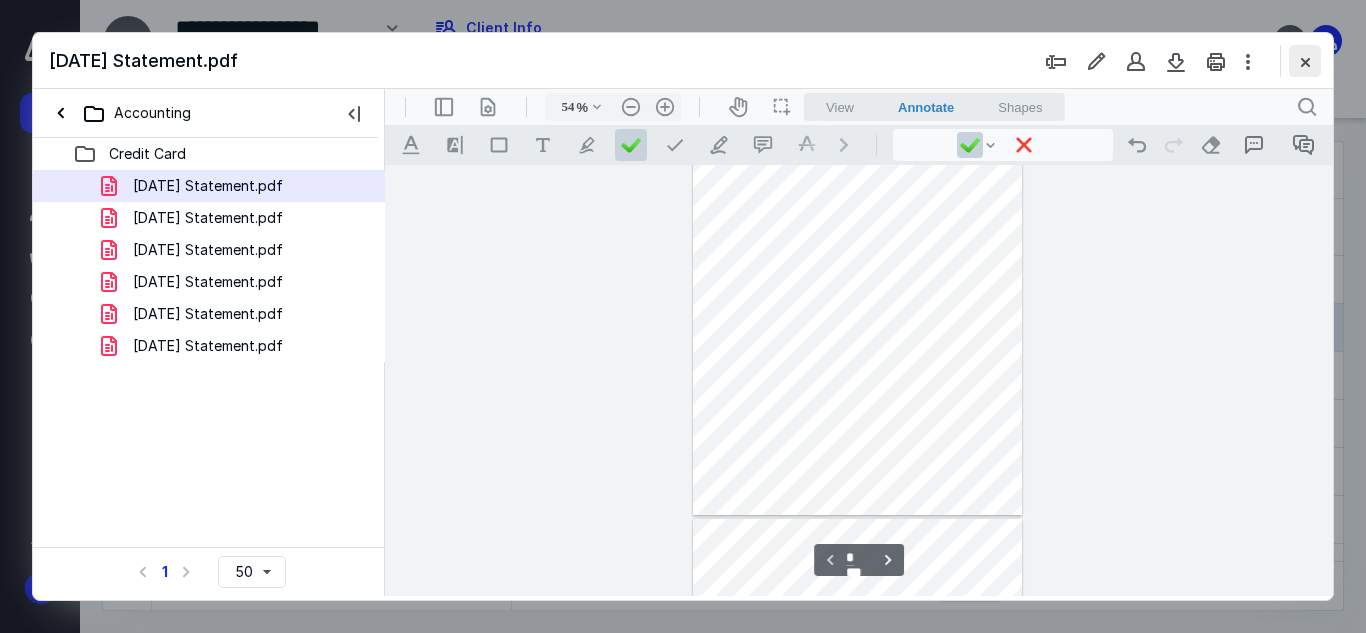 click at bounding box center [1305, 61] 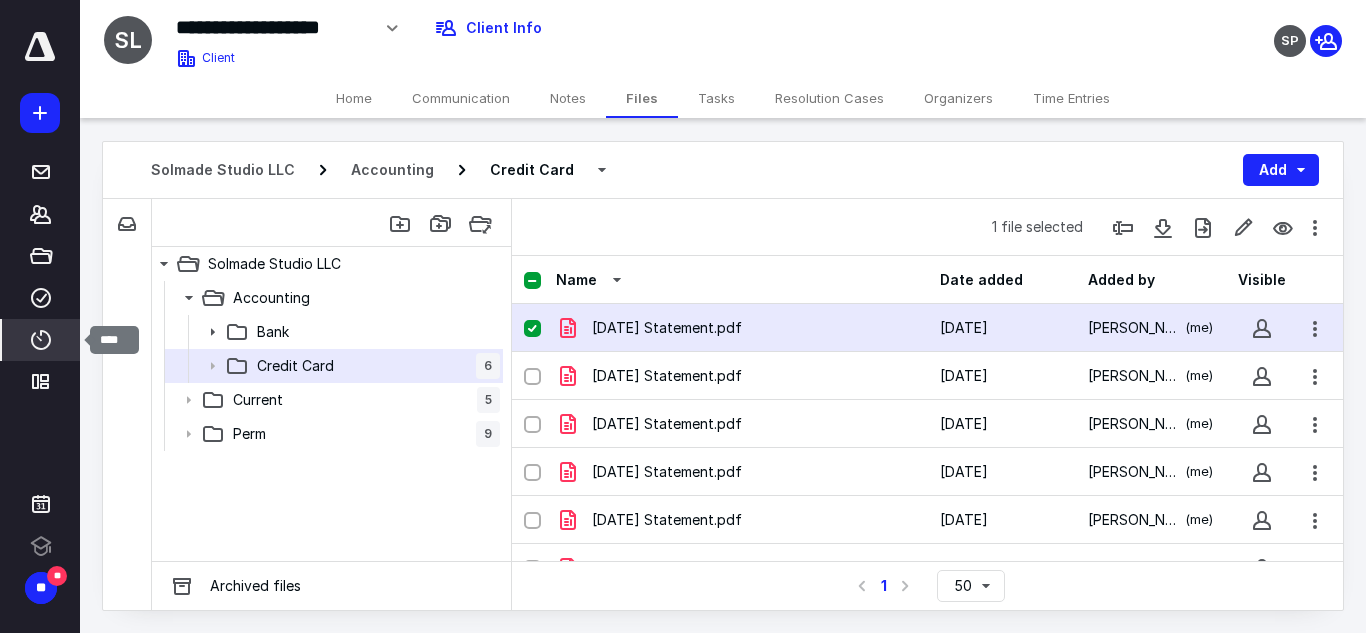 click 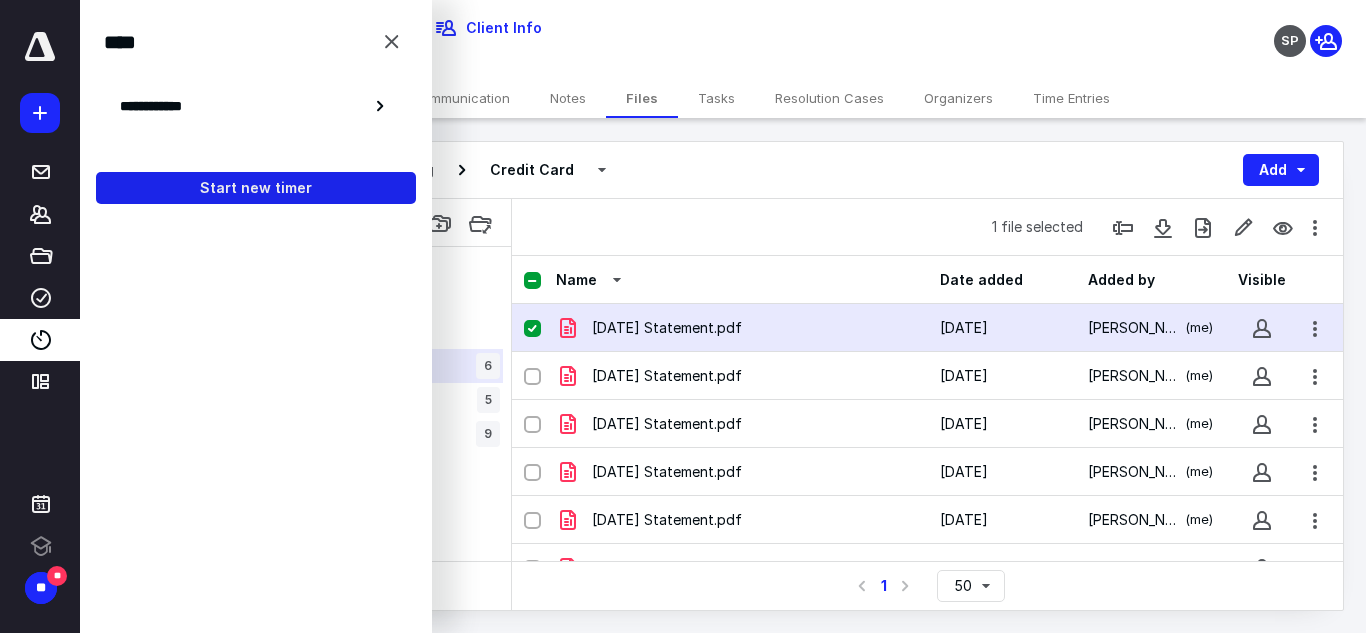 click on "Start new timer" at bounding box center (256, 188) 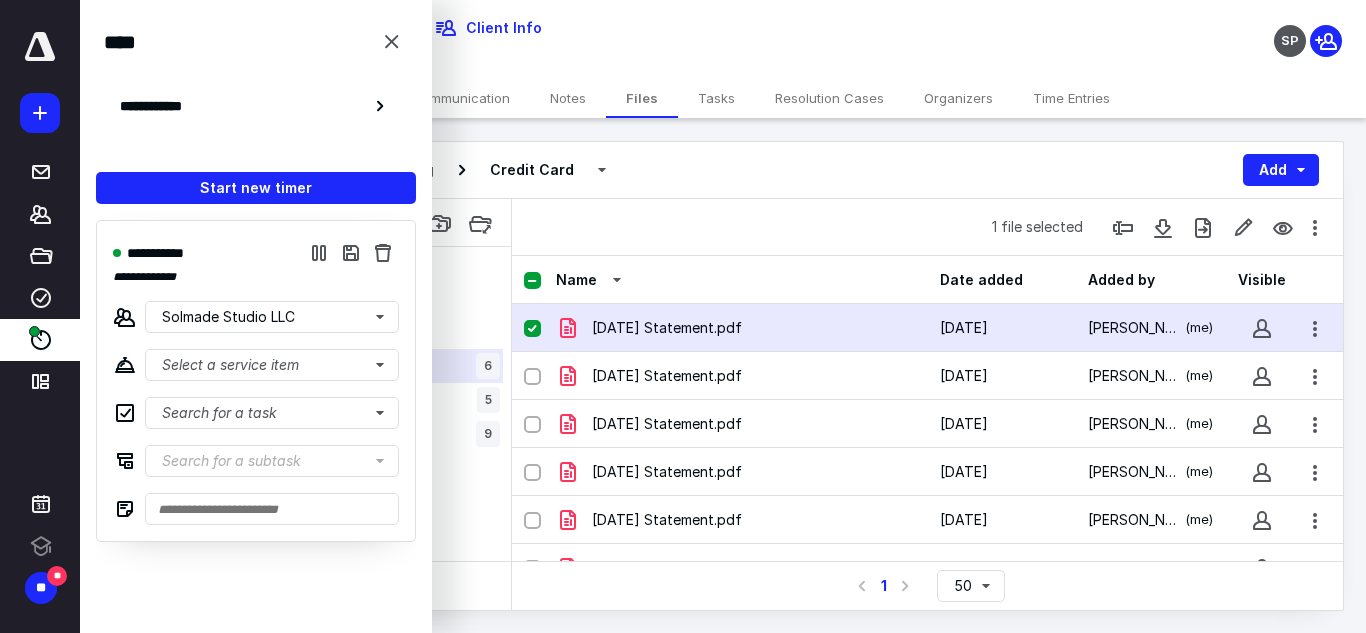 click on "1 file selected" at bounding box center (927, 227) 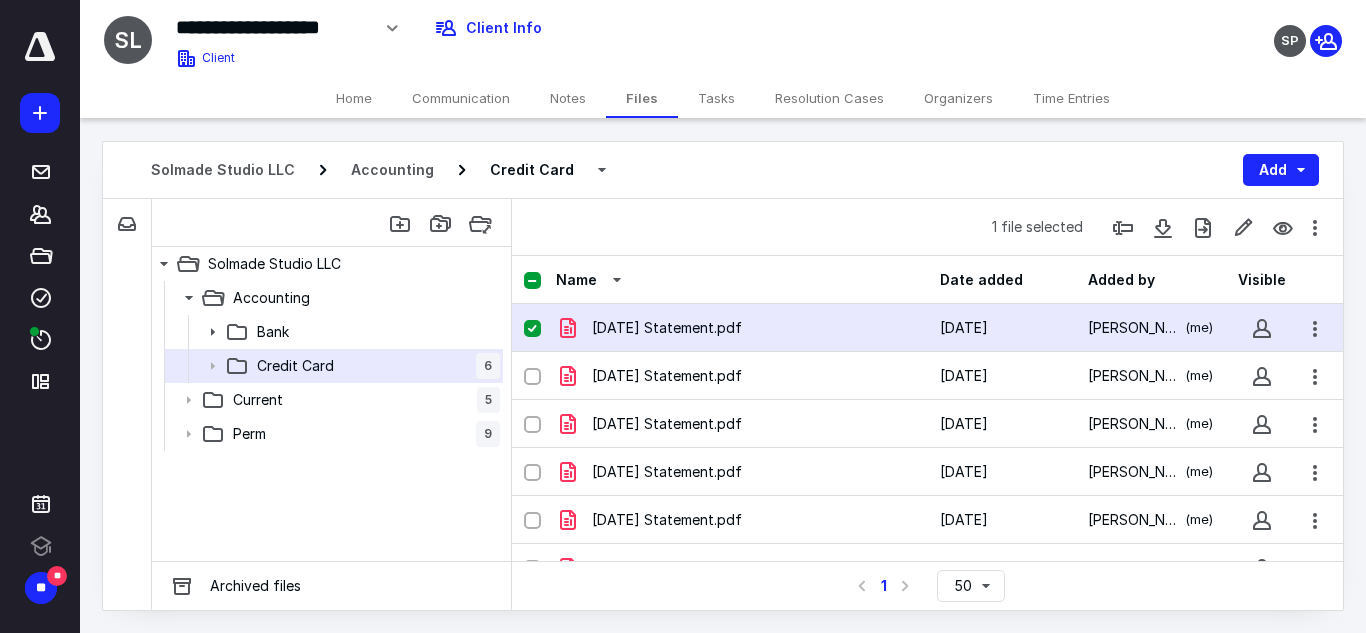 click on "[DATE] Statement.pdf" at bounding box center (742, 328) 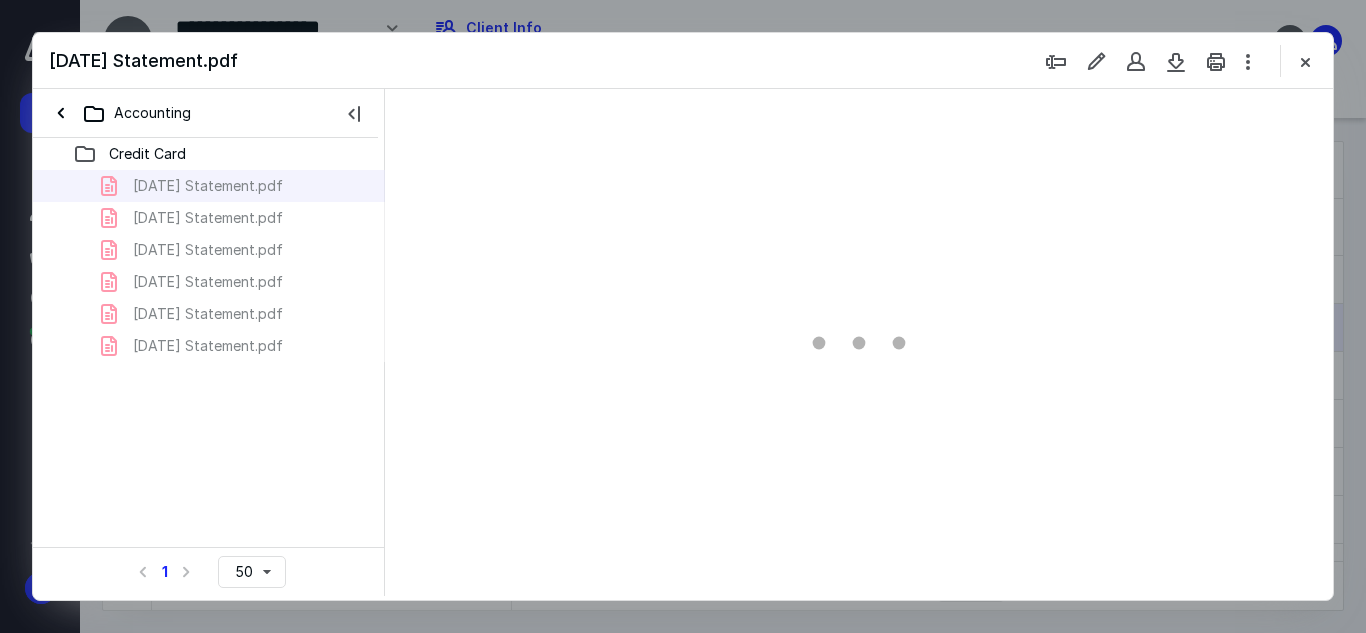 scroll, scrollTop: 0, scrollLeft: 0, axis: both 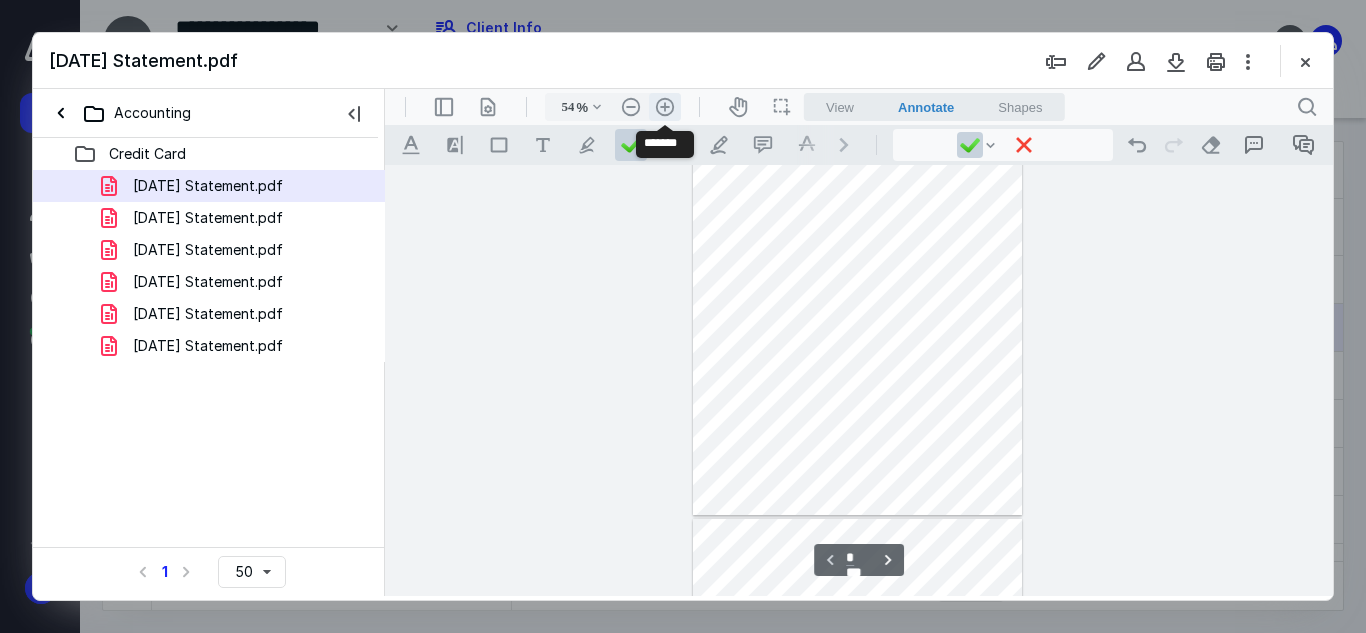click on ".cls-1{fill:#abb0c4;} icon - header - zoom - in - line" at bounding box center (665, 107) 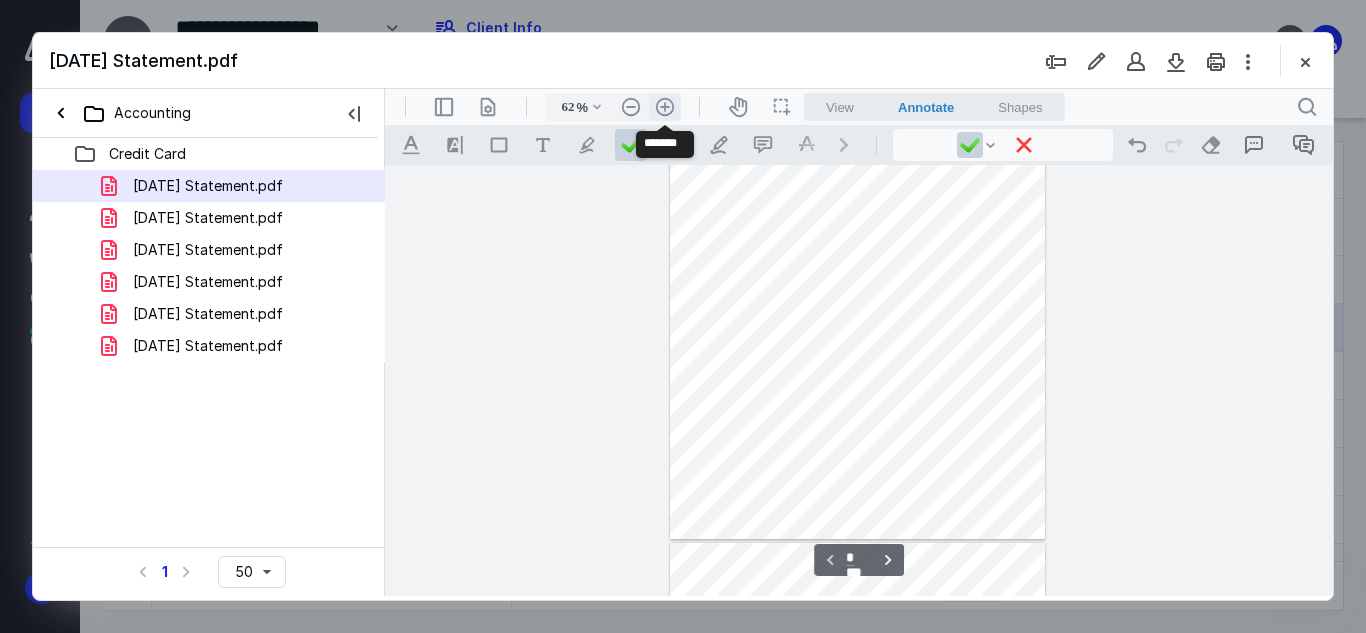 click on ".cls-1{fill:#abb0c4;} icon - header - zoom - in - line" at bounding box center [665, 107] 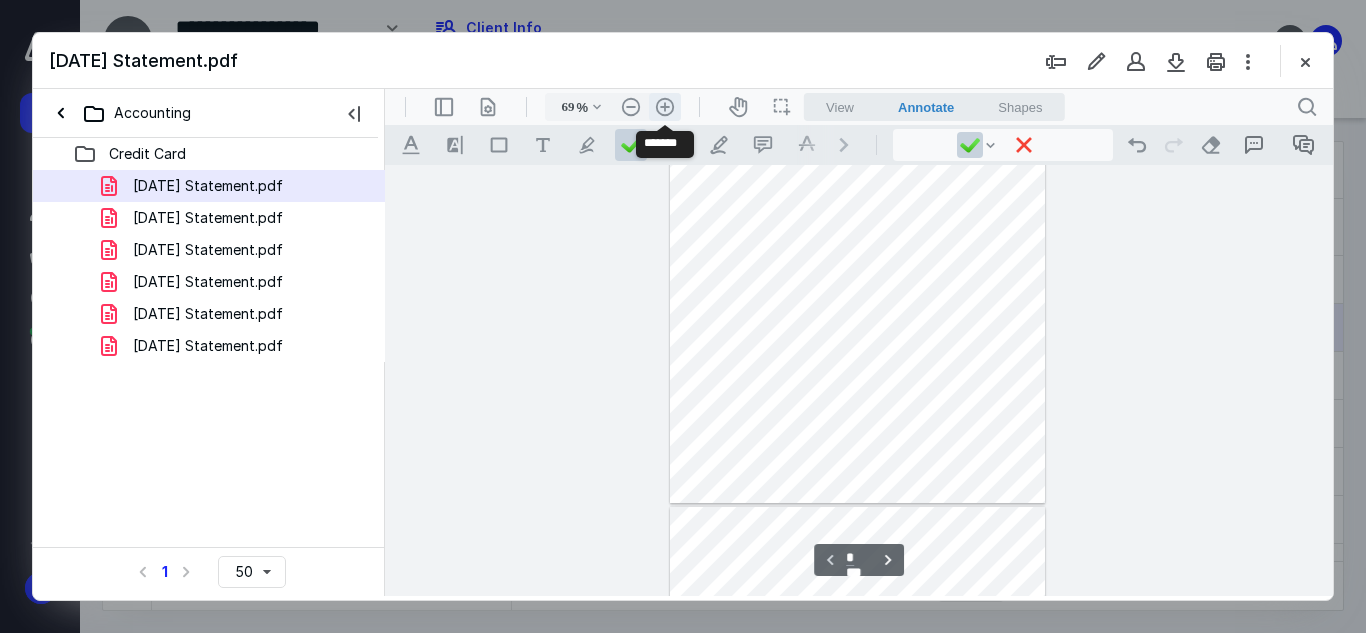 click on ".cls-1{fill:#abb0c4;} icon - header - zoom - in - line" at bounding box center (665, 107) 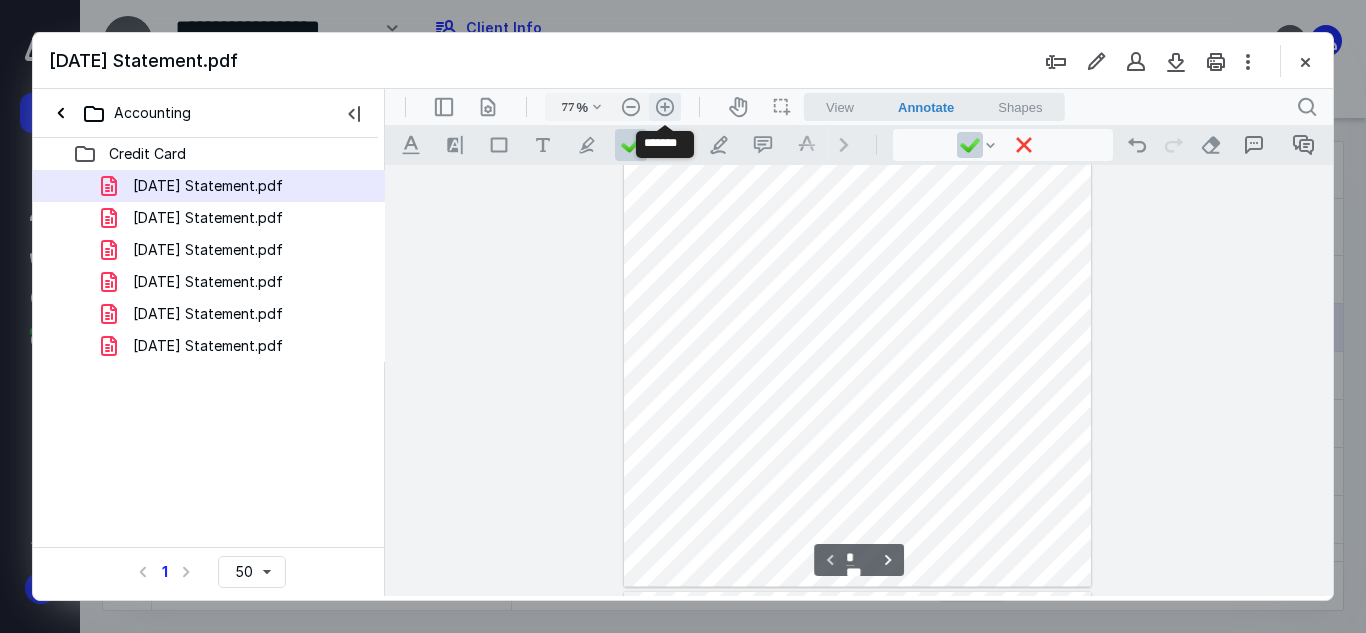 click on ".cls-1{fill:#abb0c4;} icon - header - zoom - in - line" at bounding box center (665, 107) 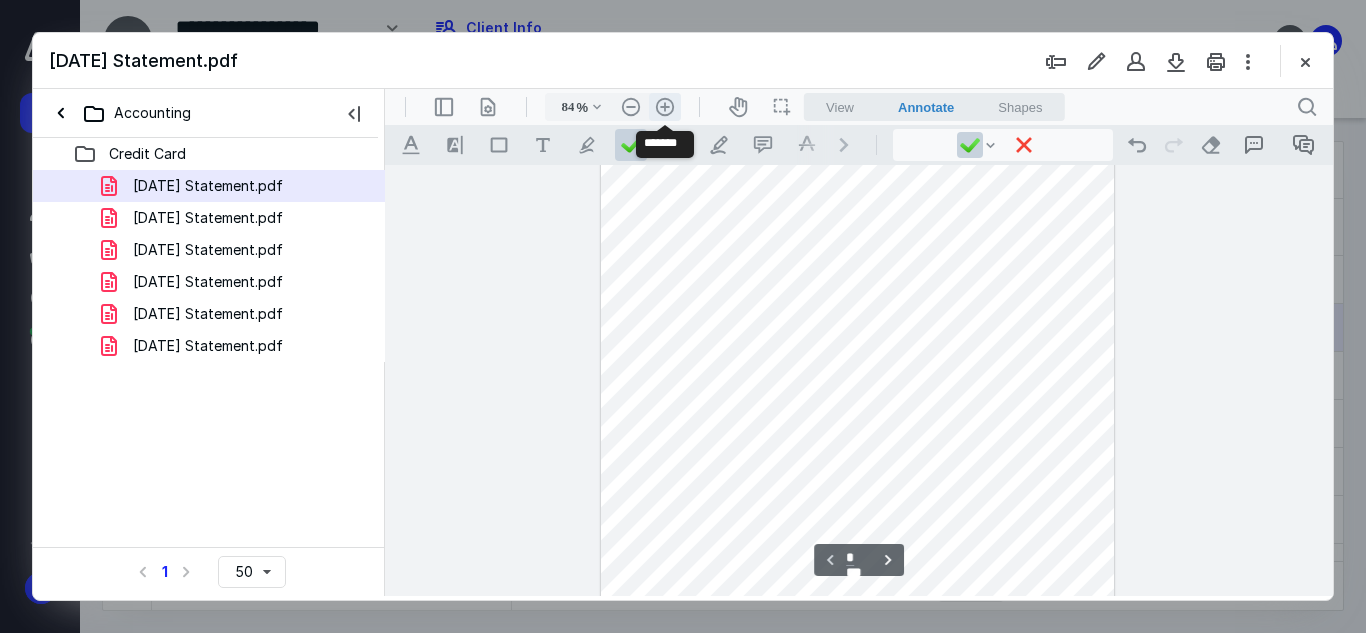 click on ".cls-1{fill:#abb0c4;} icon - header - zoom - in - line" at bounding box center [665, 107] 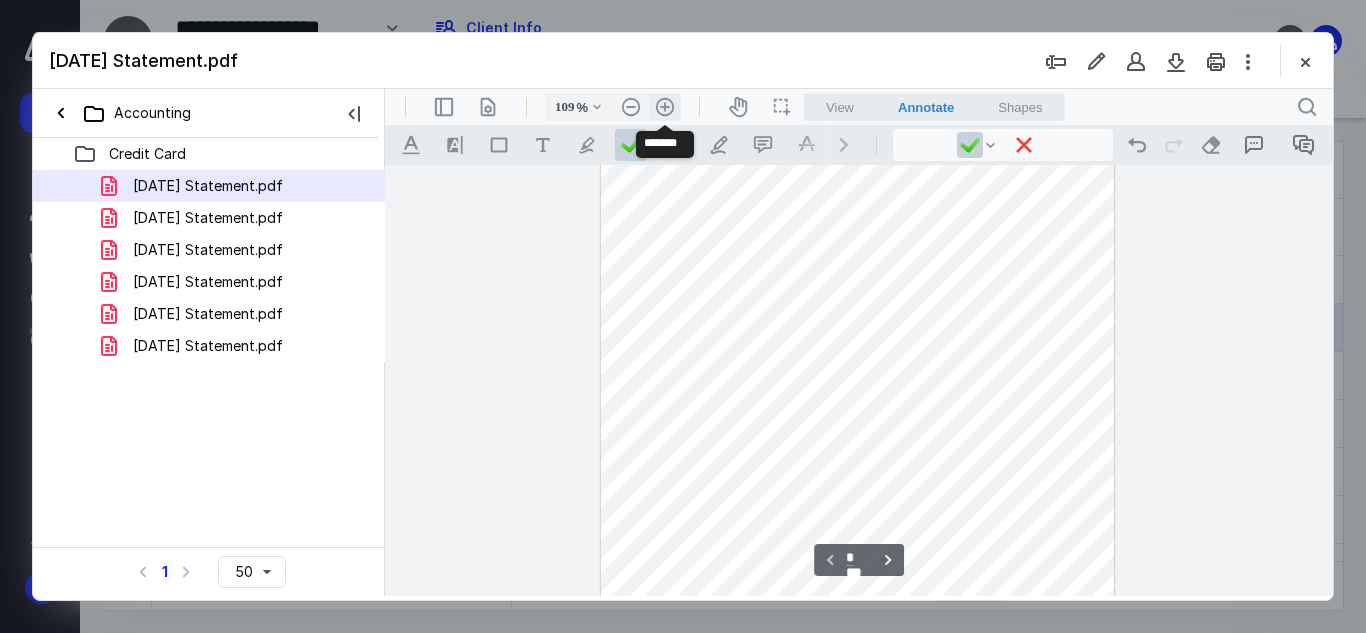 scroll, scrollTop: 341, scrollLeft: 0, axis: vertical 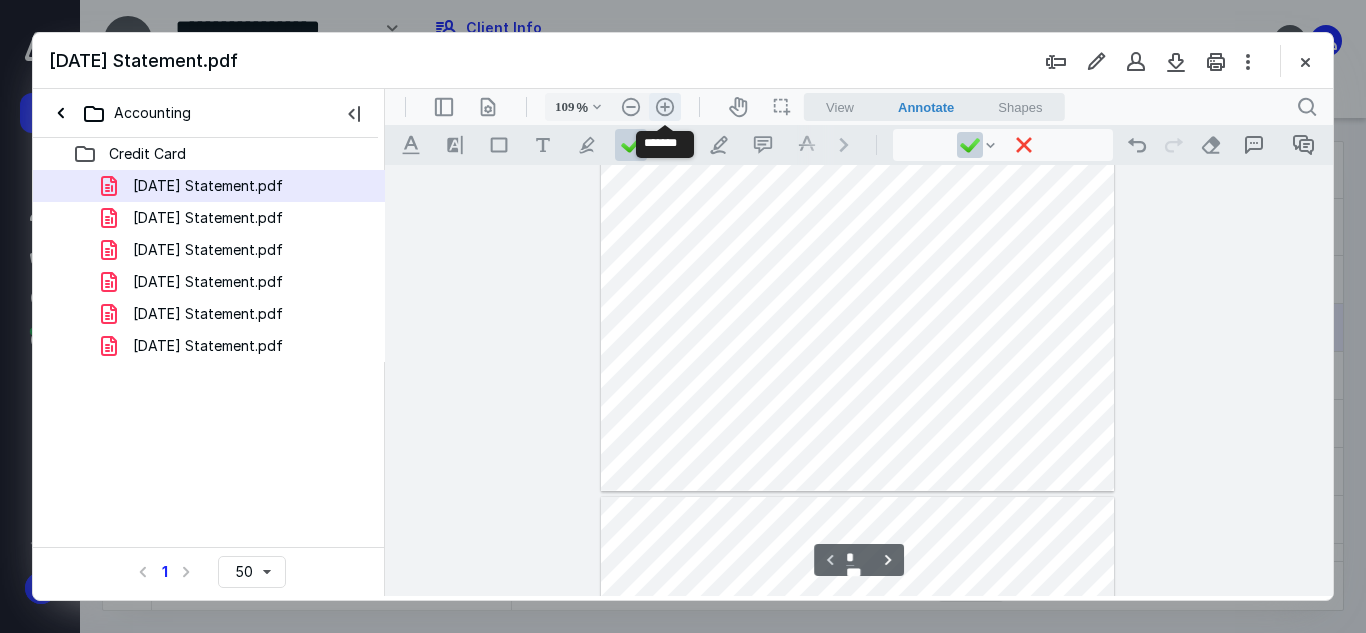 click on ".cls-1{fill:#abb0c4;} icon - header - zoom - in - line" at bounding box center (665, 107) 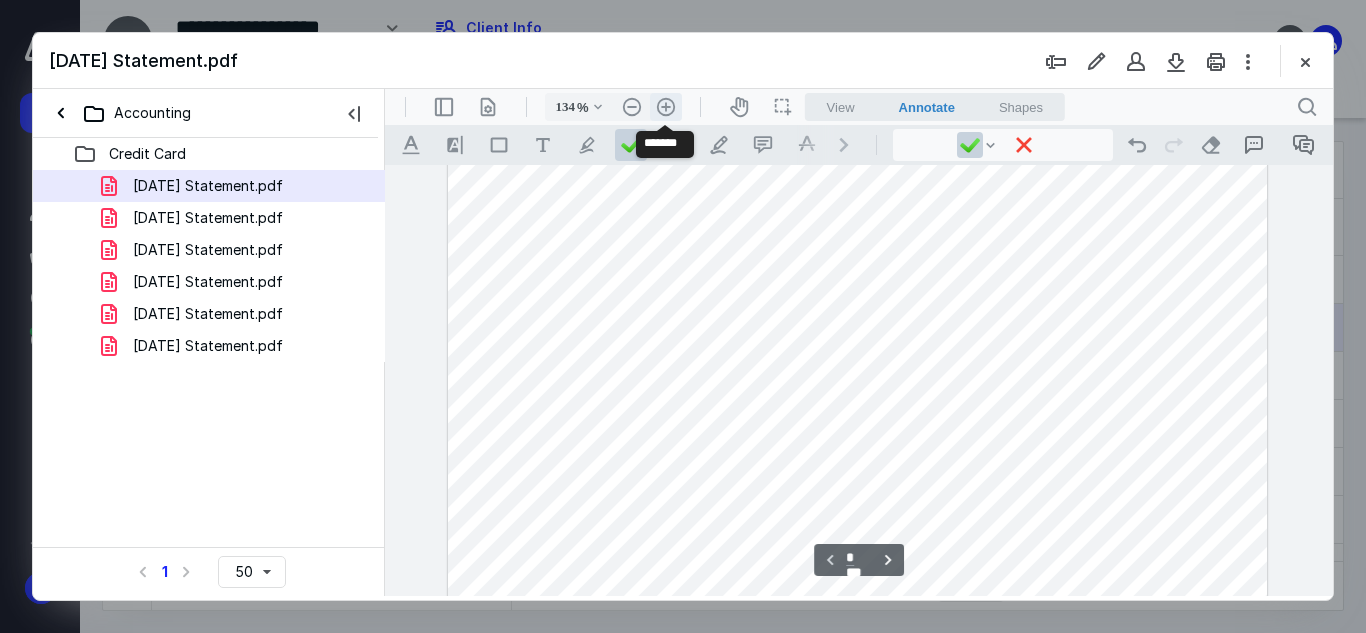 scroll, scrollTop: 579, scrollLeft: 24, axis: both 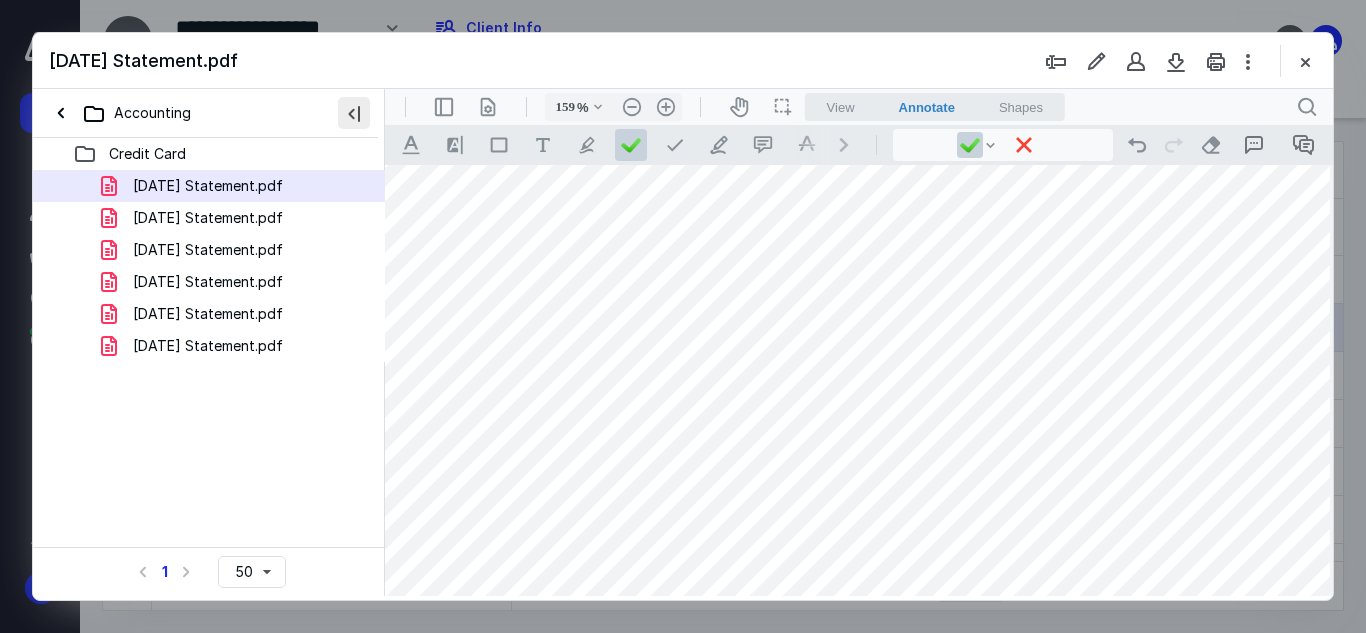 drag, startPoint x: 342, startPoint y: 101, endPoint x: 49, endPoint y: 62, distance: 295.58417 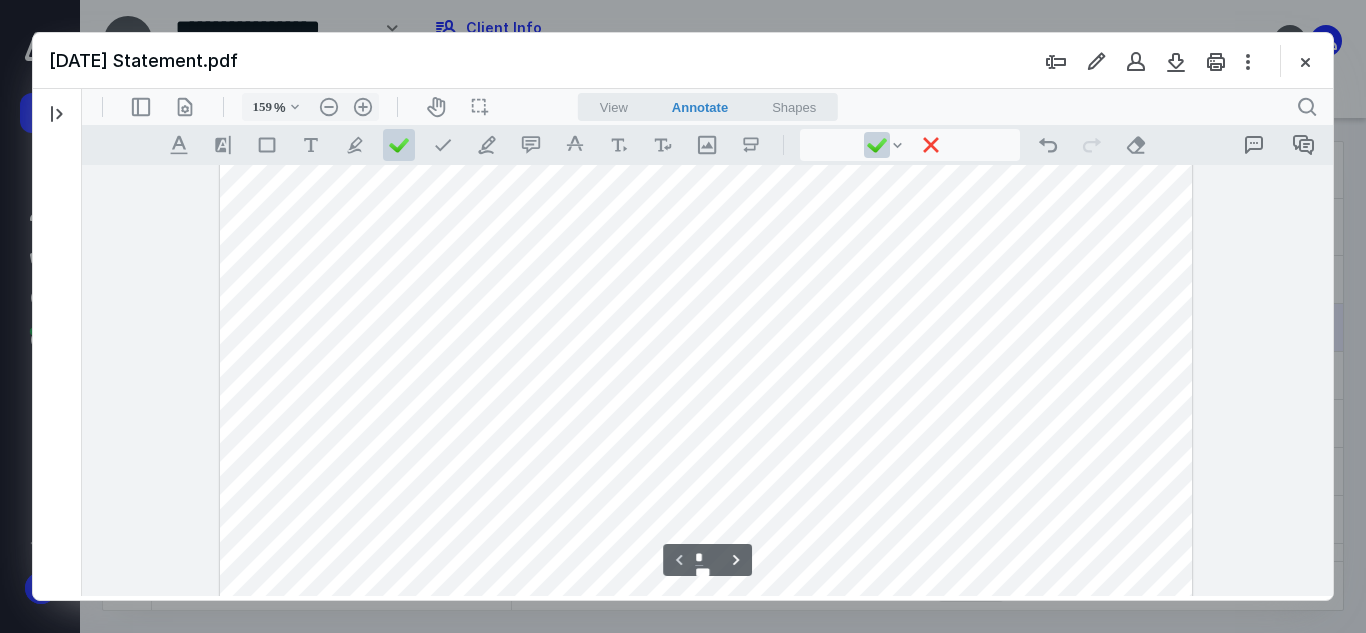 scroll, scrollTop: 479, scrollLeft: 0, axis: vertical 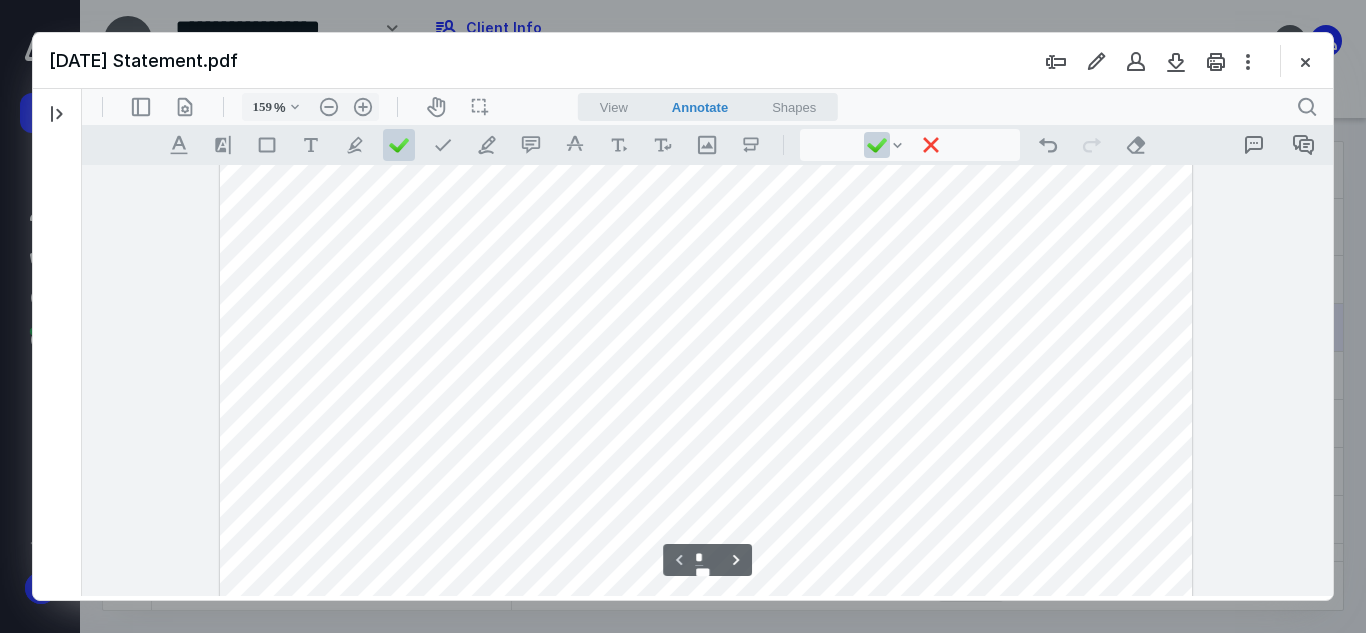 click at bounding box center (706, 321) 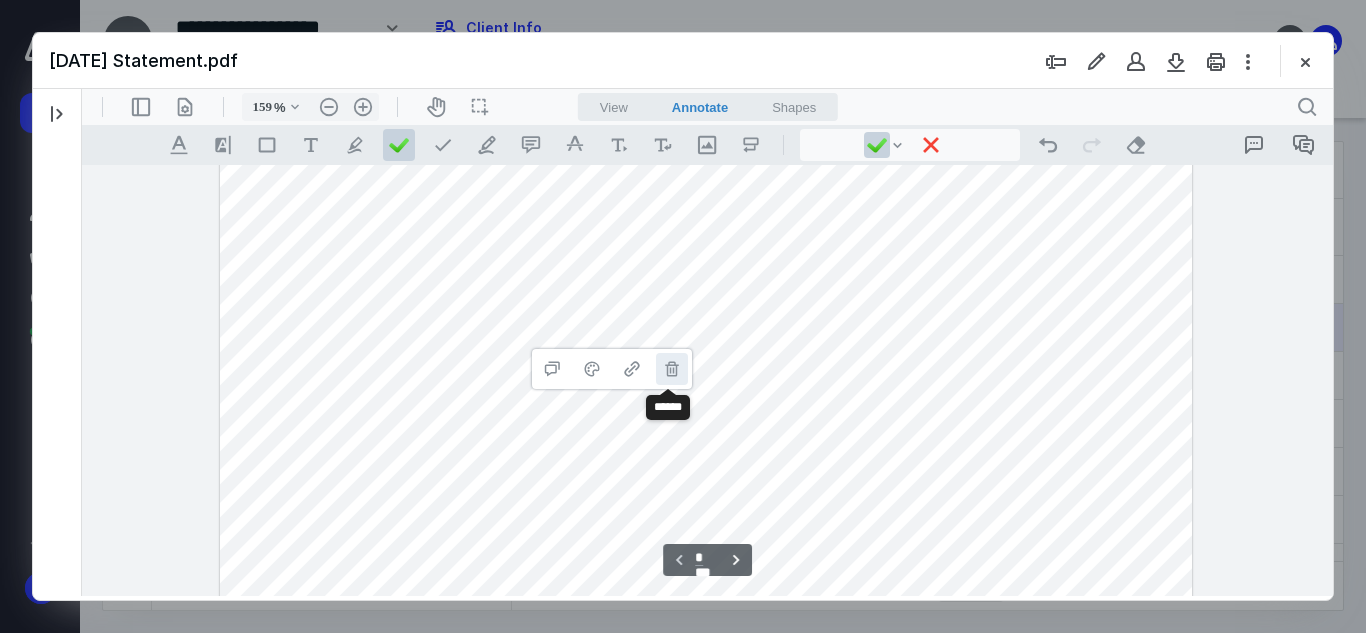 click on "**********" at bounding box center [672, 369] 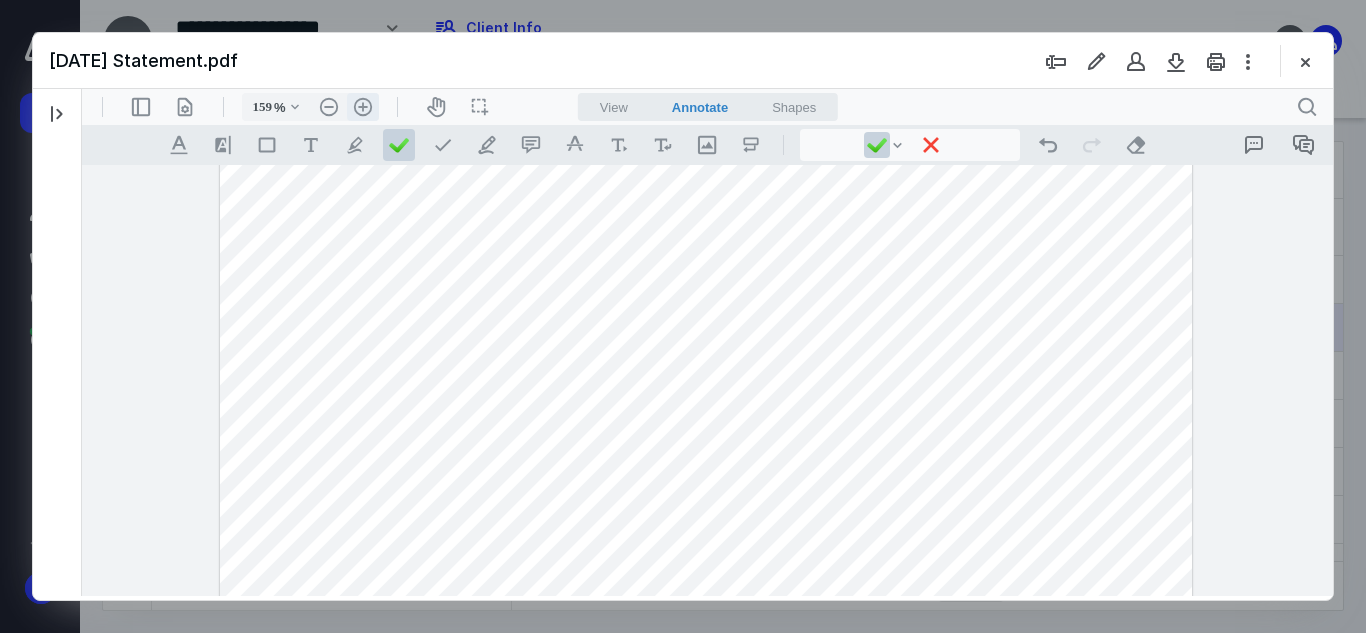 click on ".cls-1{fill:#abb0c4;} icon - header - zoom - in - line" at bounding box center (363, 107) 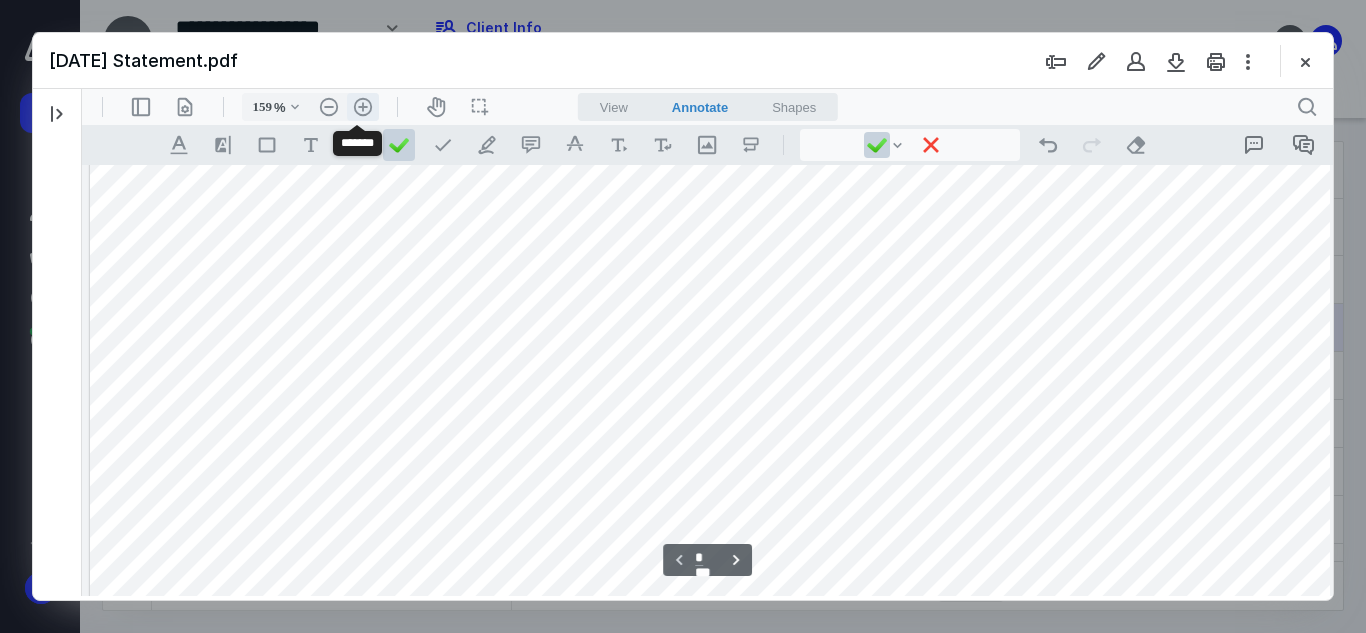 type on "209" 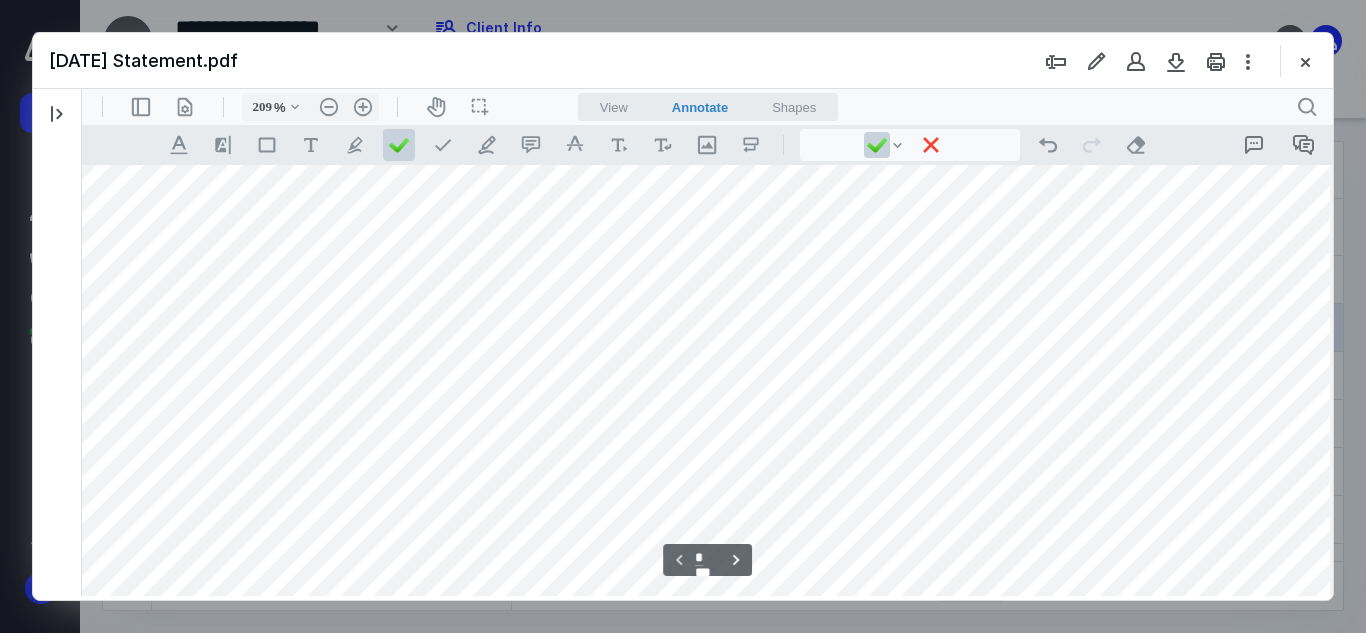 scroll, scrollTop: 586, scrollLeft: 29, axis: both 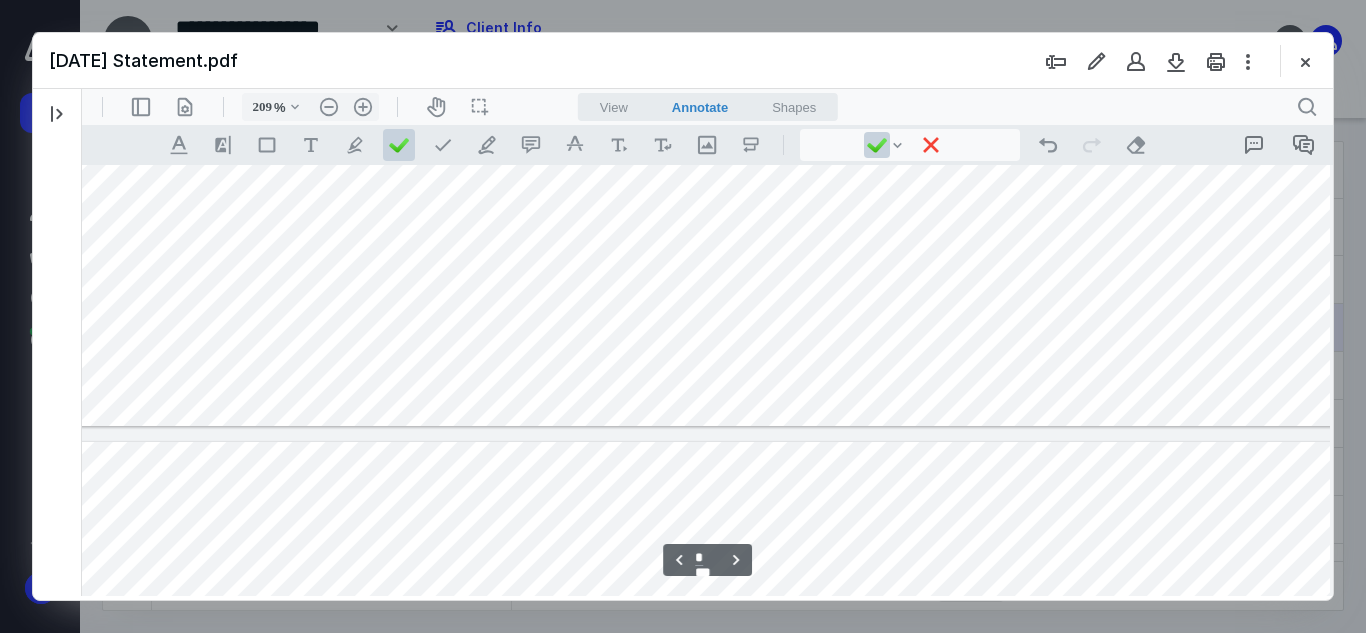 type on "*" 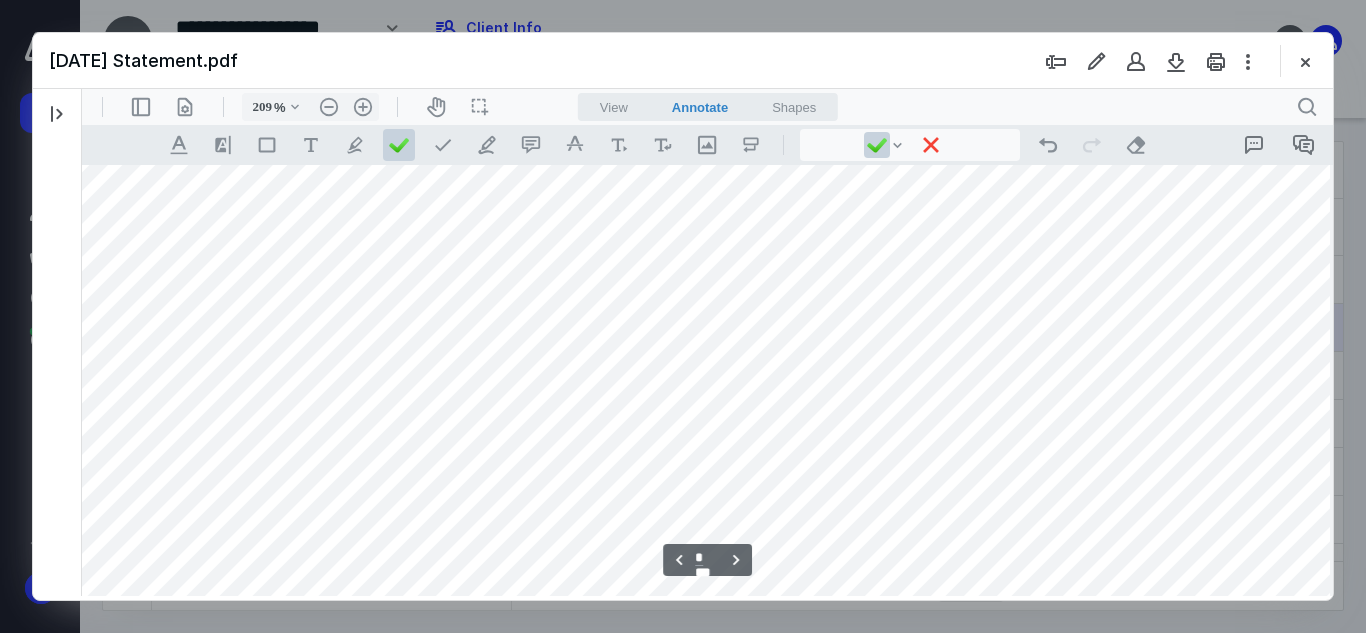 scroll, scrollTop: 3586, scrollLeft: 29, axis: both 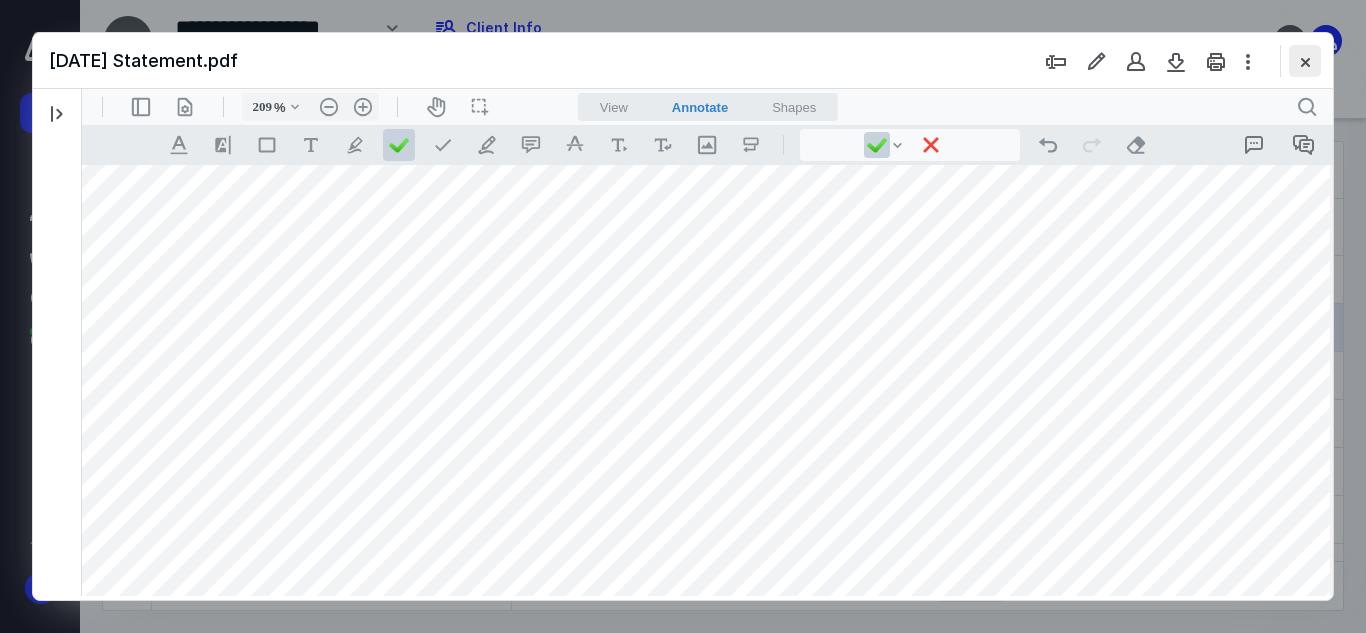 click at bounding box center (1305, 61) 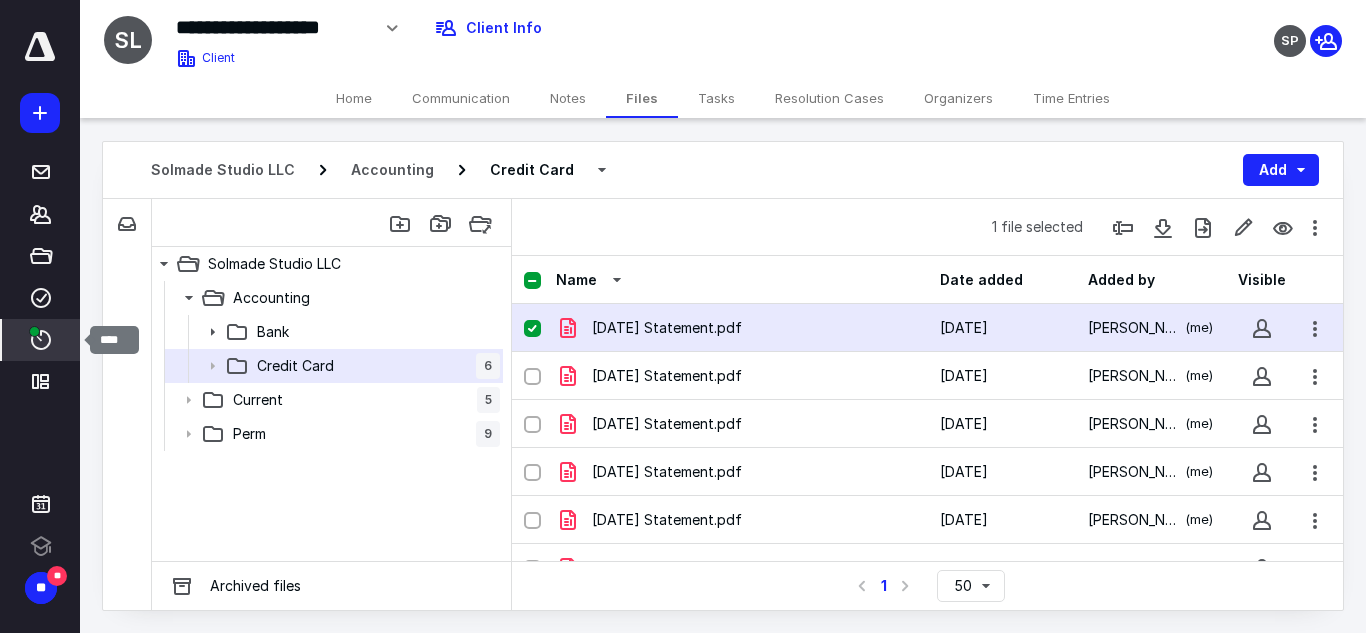 click 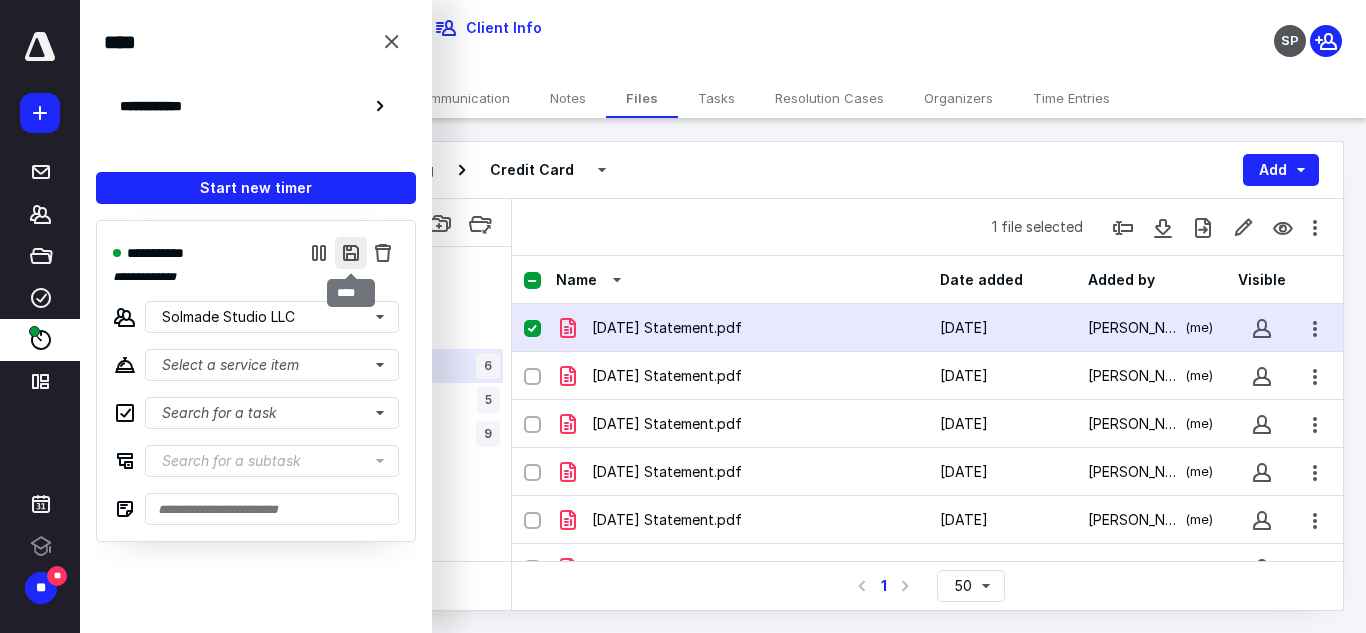 click at bounding box center [351, 253] 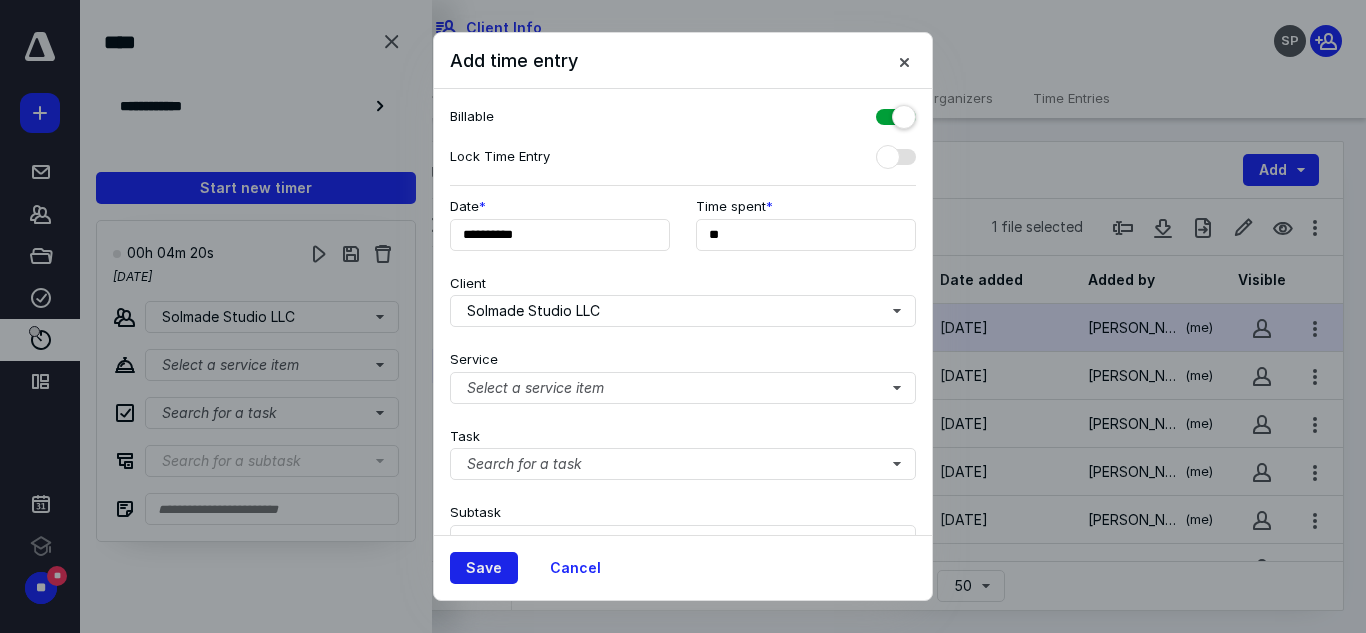 click on "Save" at bounding box center (484, 568) 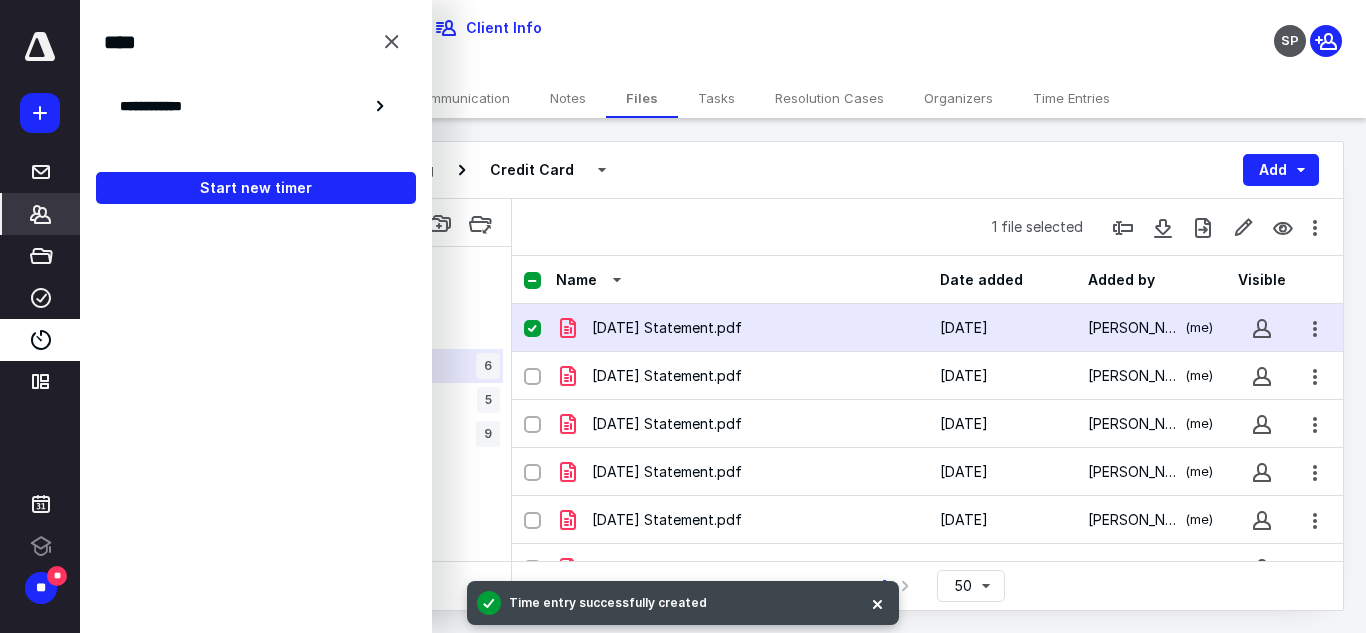 drag, startPoint x: 39, startPoint y: 191, endPoint x: 39, endPoint y: 205, distance: 14 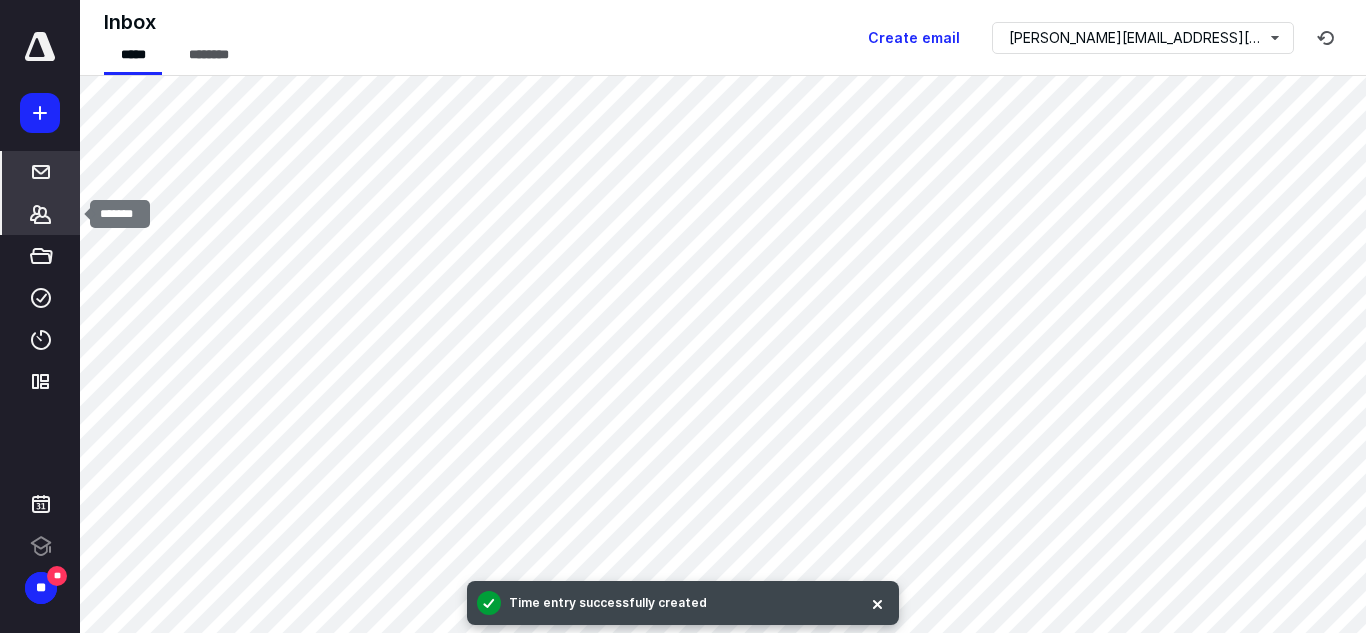 click 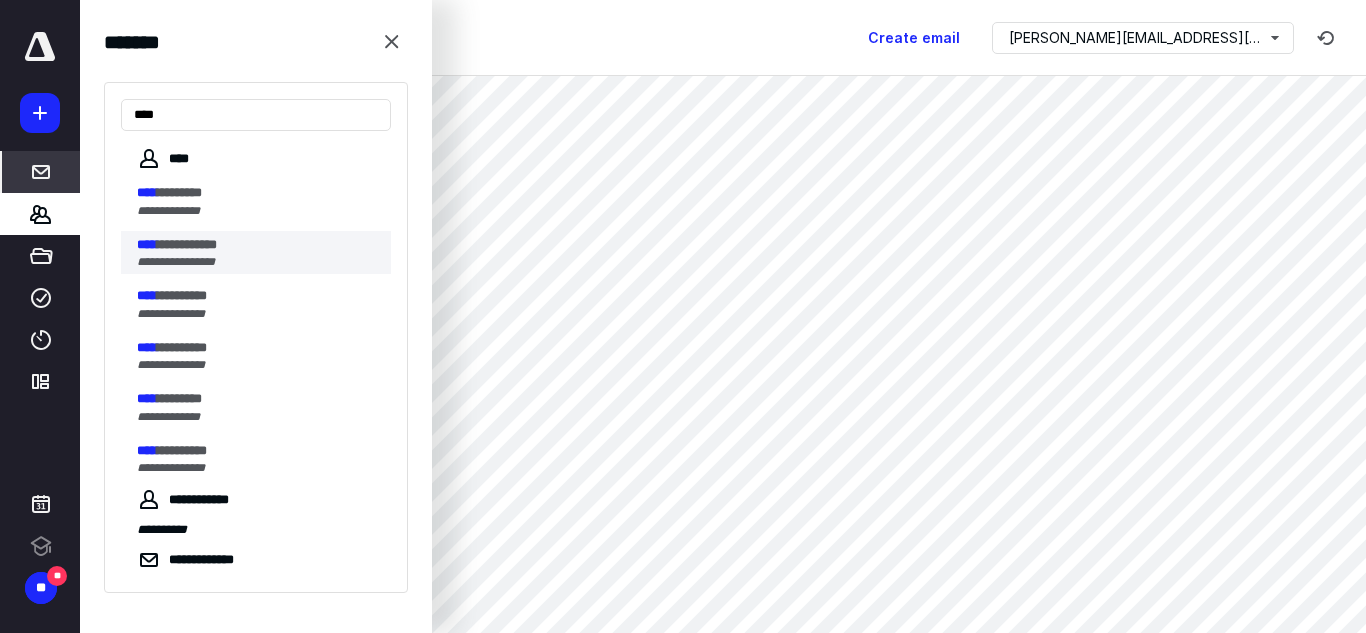type on "****" 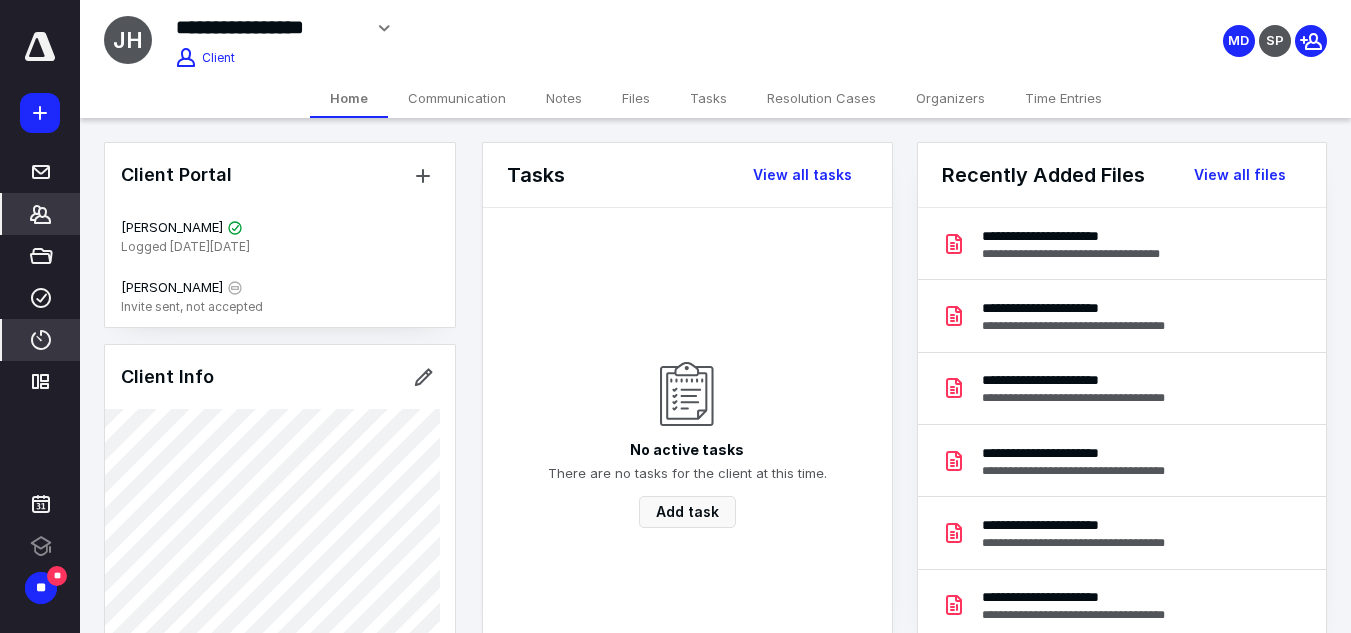 click 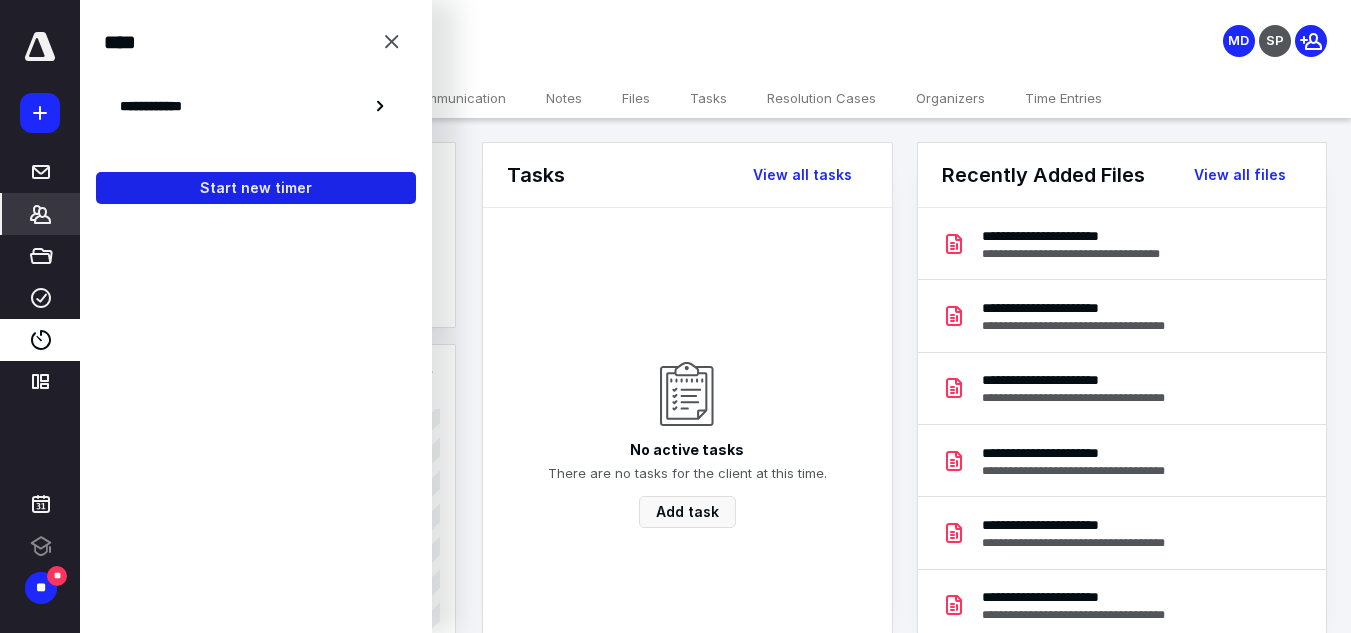 click on "Start new timer" at bounding box center (256, 188) 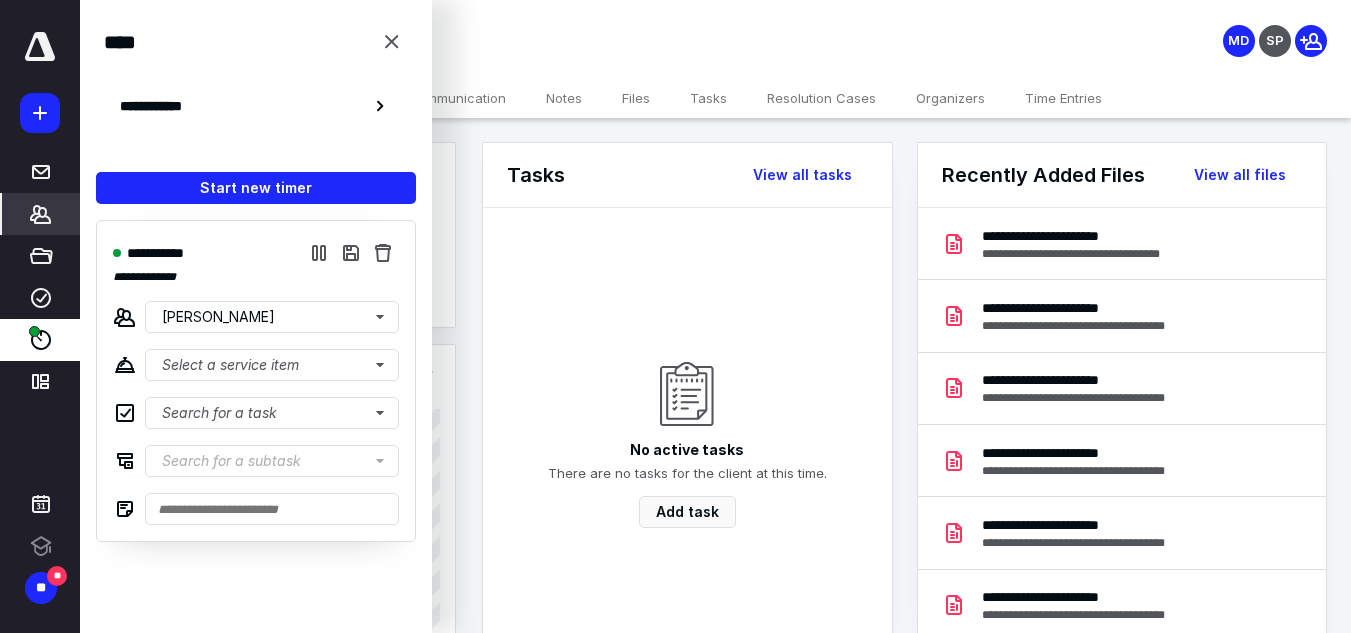 click on "Files" at bounding box center (636, 98) 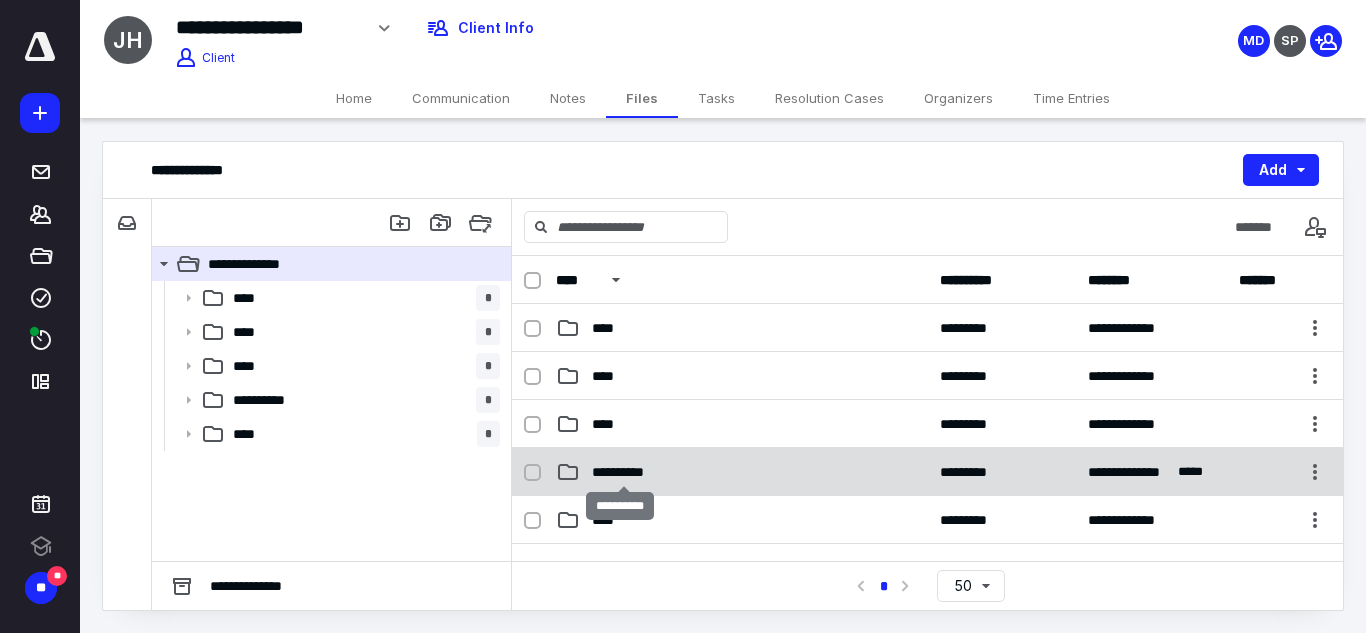 click on "**********" at bounding box center [624, 472] 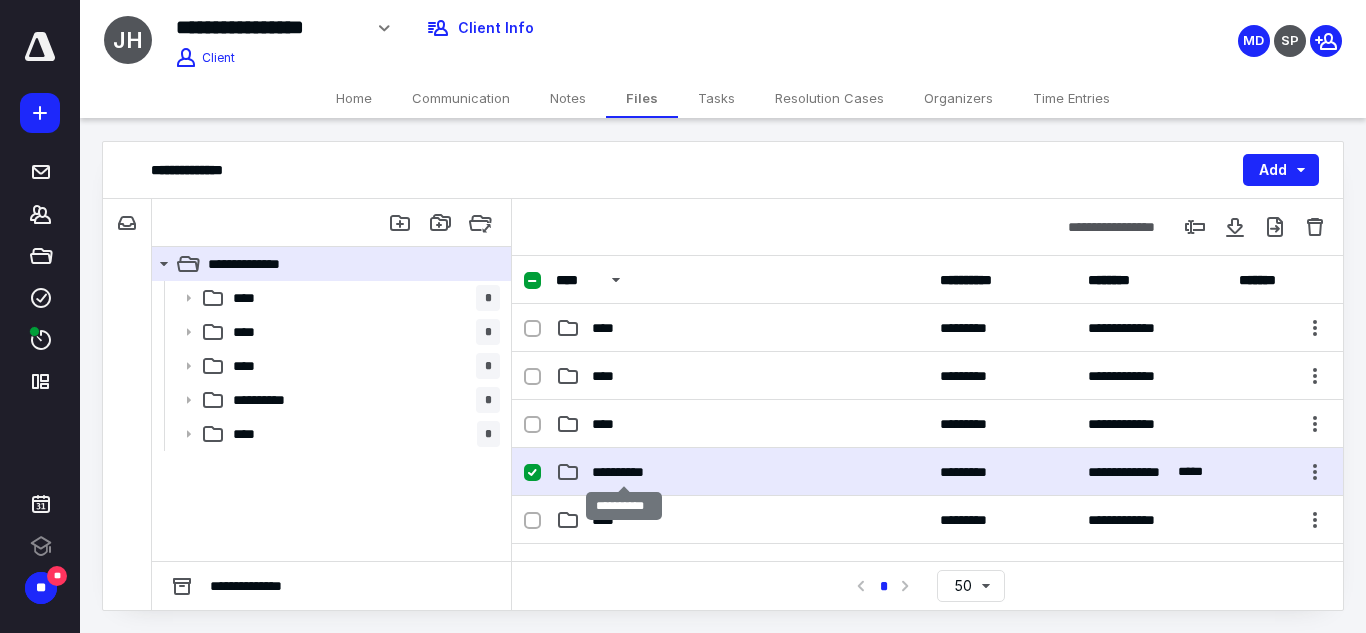 click on "**********" at bounding box center [742, 472] 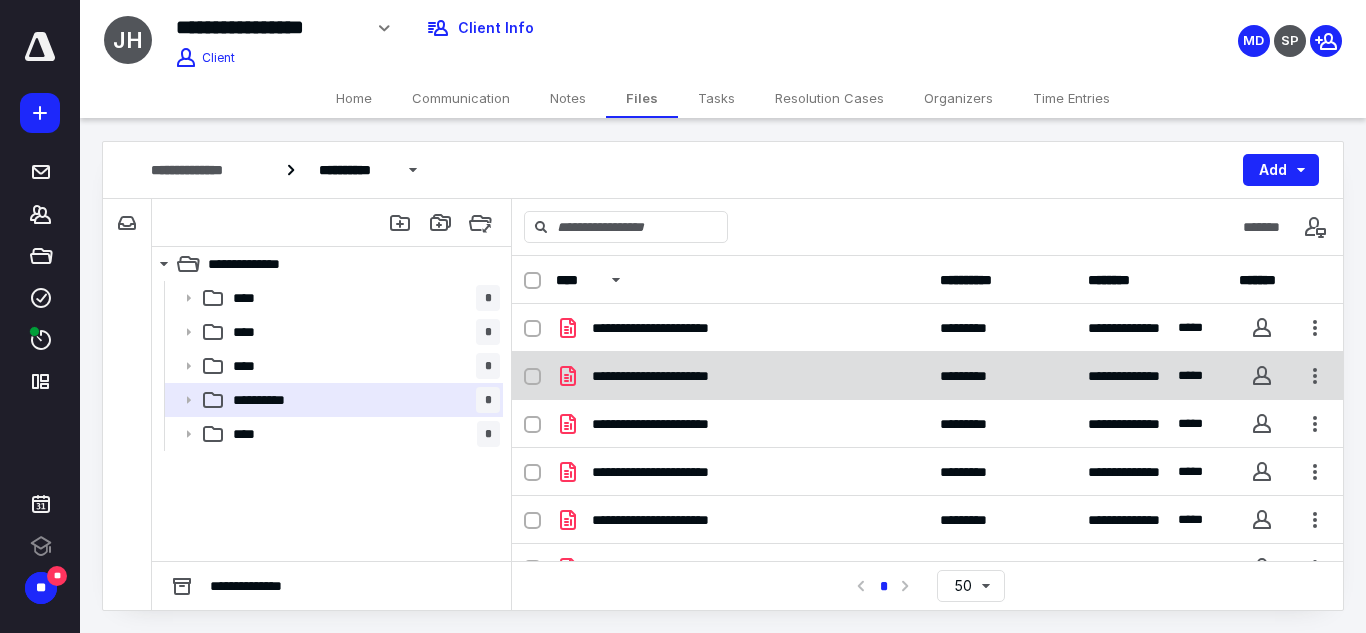 scroll, scrollTop: 43, scrollLeft: 0, axis: vertical 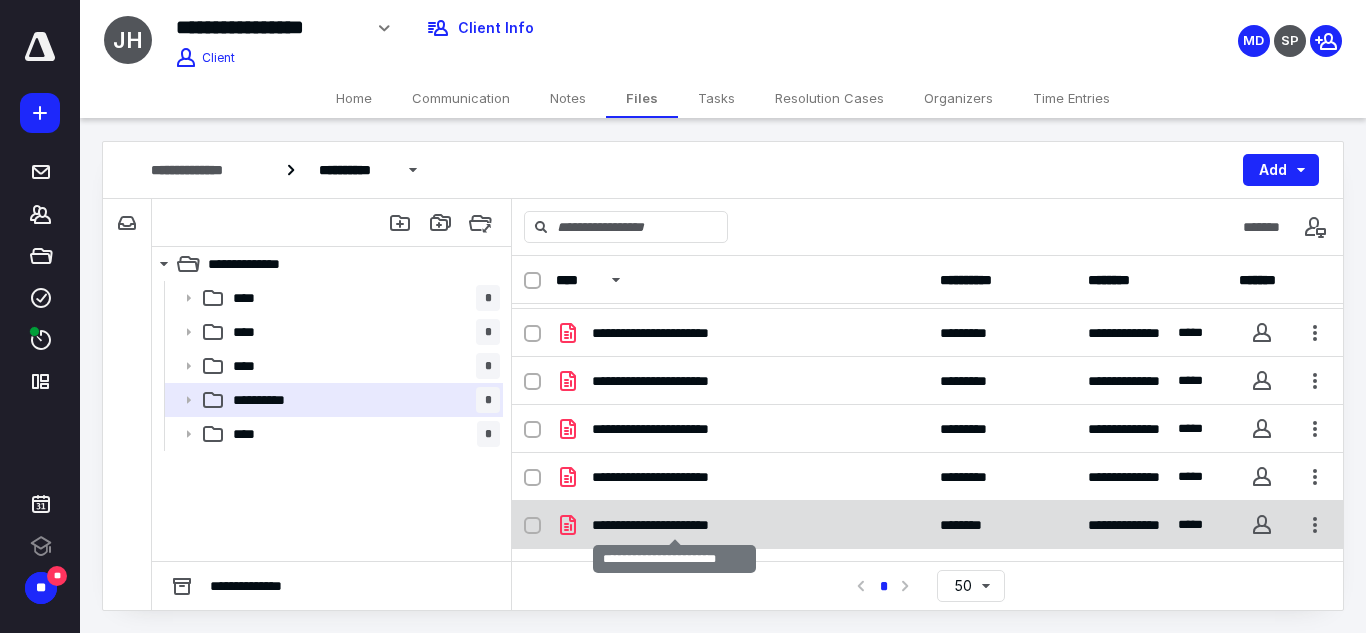 click on "**********" at bounding box center [674, 525] 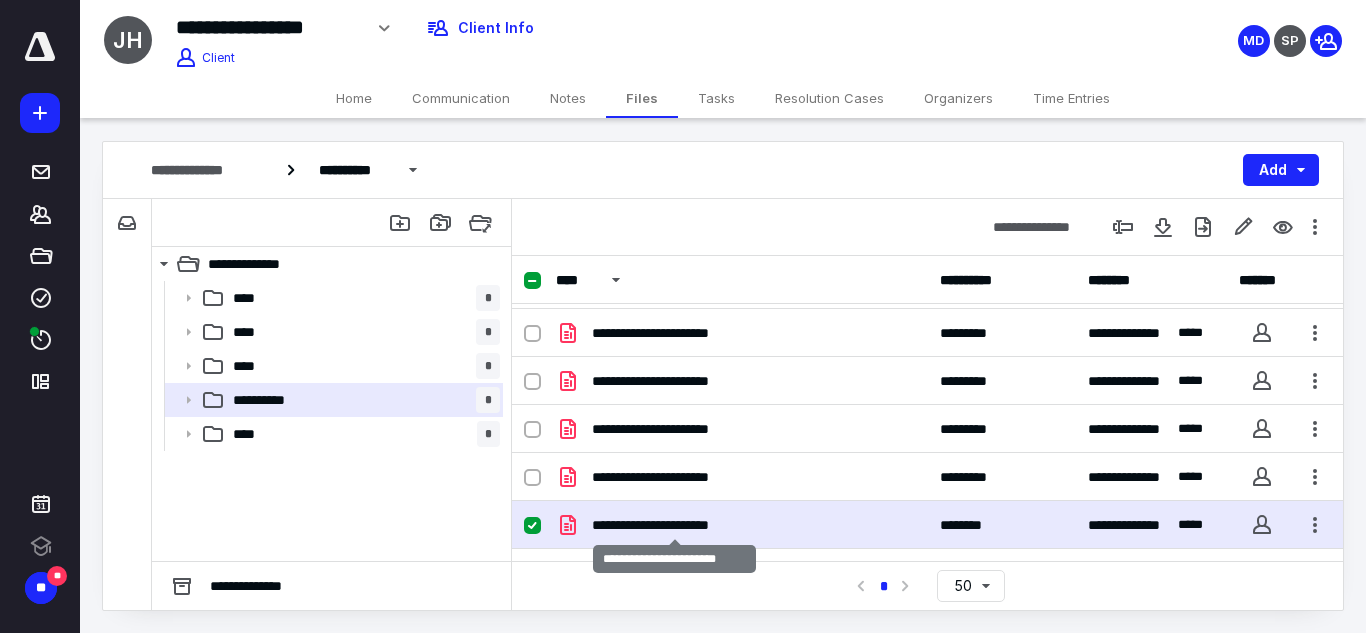 click on "**********" at bounding box center (674, 525) 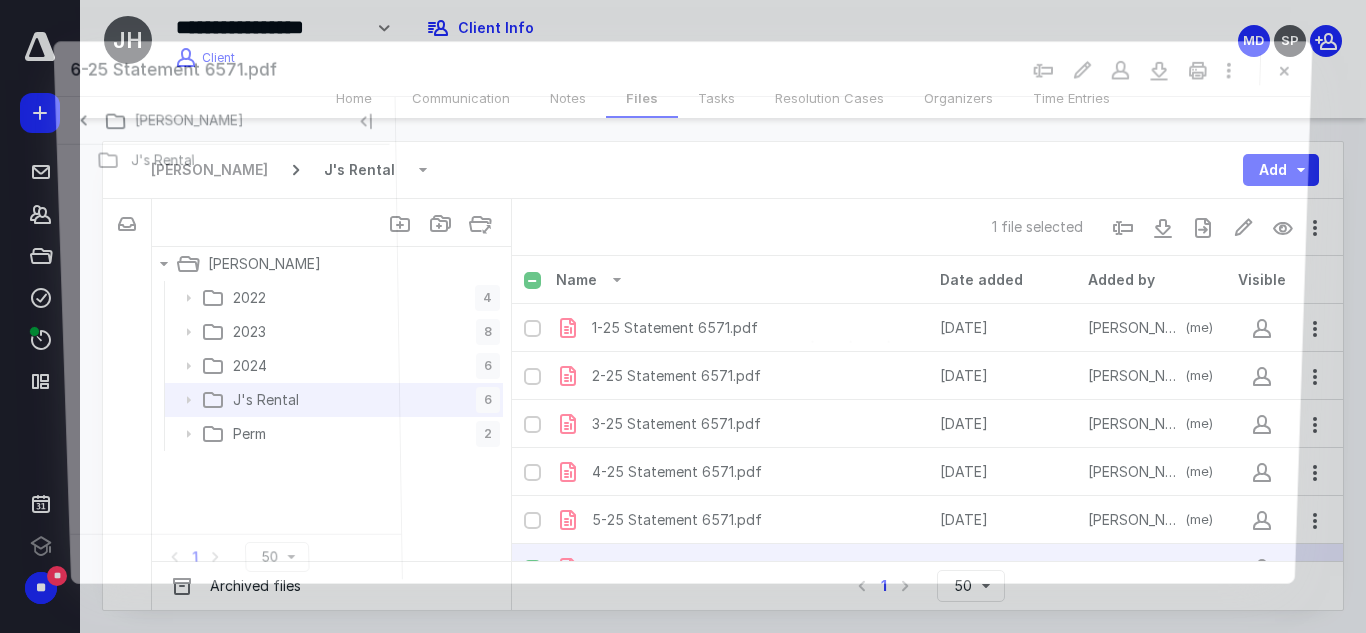 scroll, scrollTop: 43, scrollLeft: 0, axis: vertical 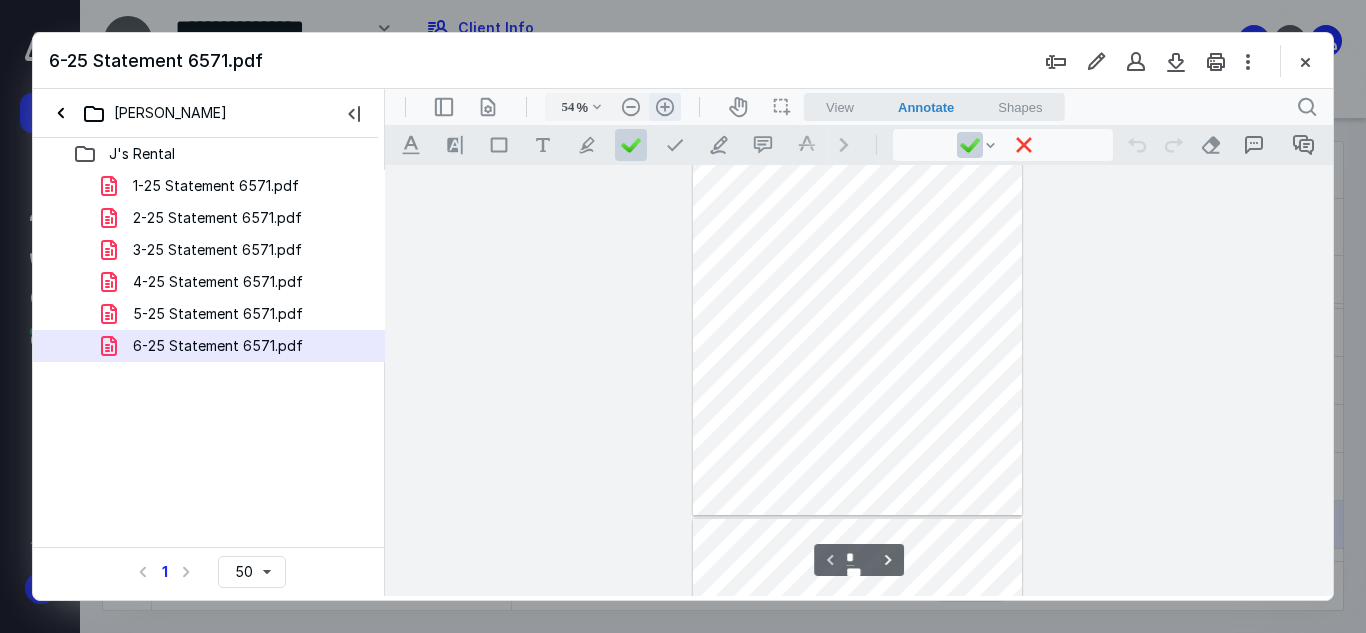 click on ".cls-1{fill:#abb0c4;} icon - header - zoom - in - line" at bounding box center [665, 107] 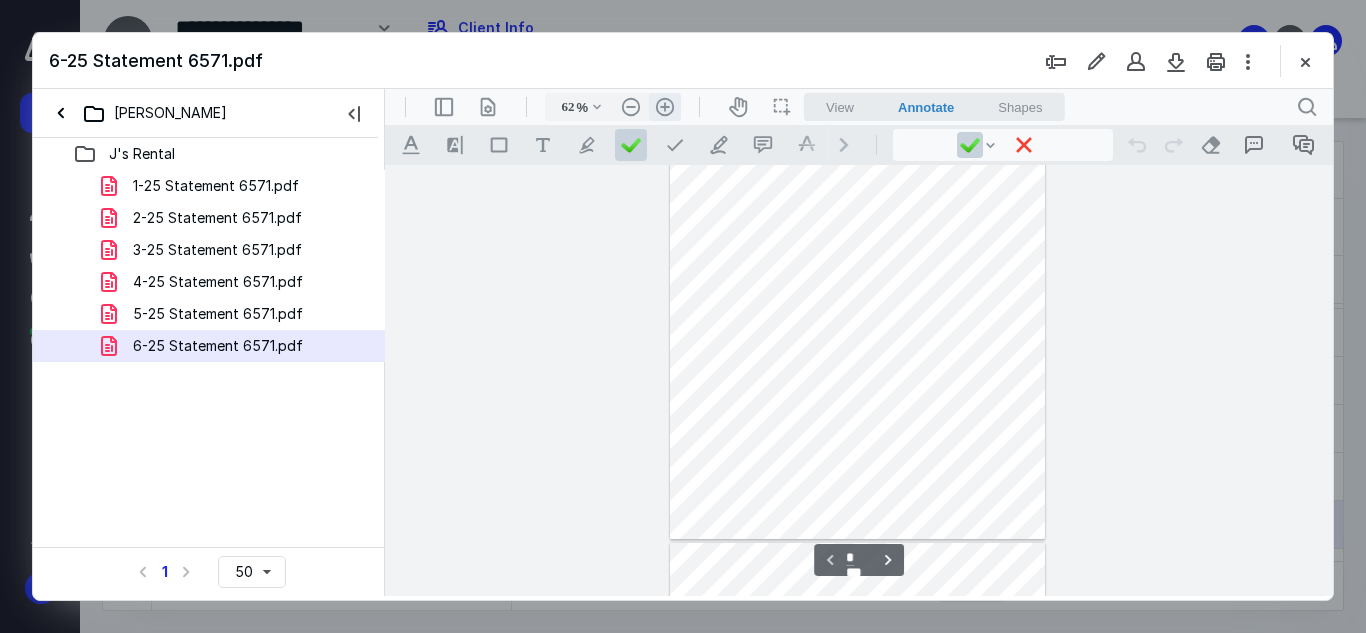 click on ".cls-1{fill:#abb0c4;} icon - header - zoom - in - line" at bounding box center [665, 107] 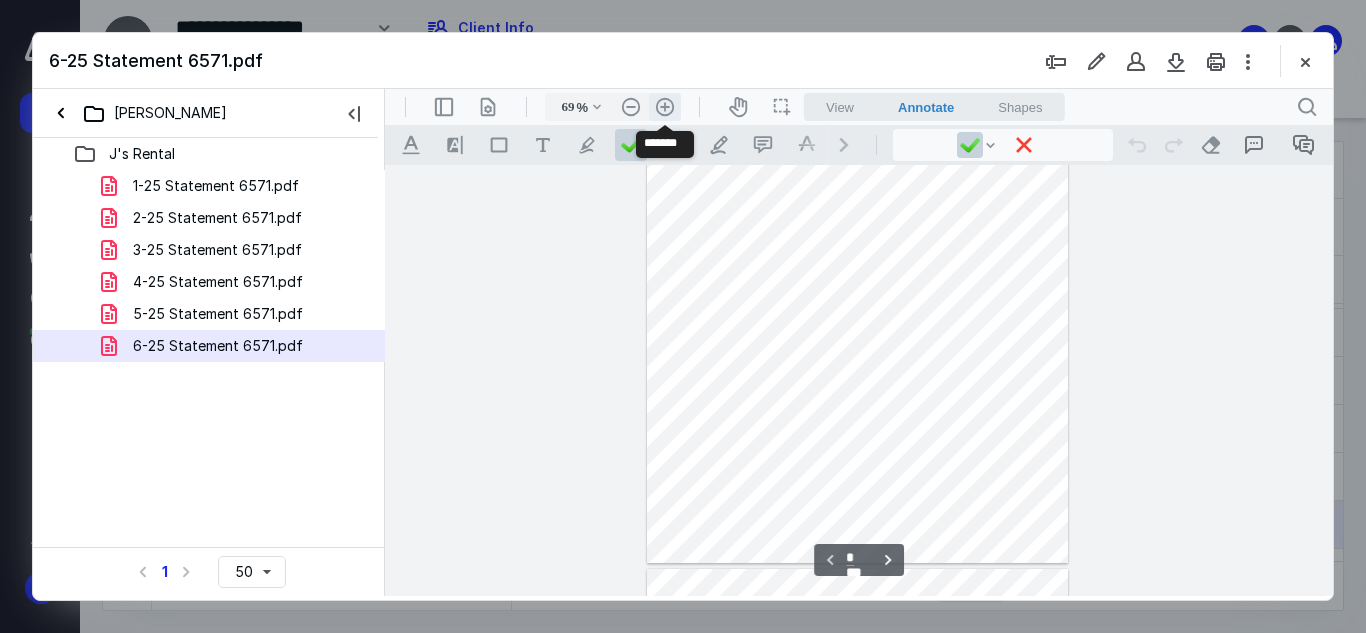 click on ".cls-1{fill:#abb0c4;} icon - header - zoom - in - line" at bounding box center (665, 107) 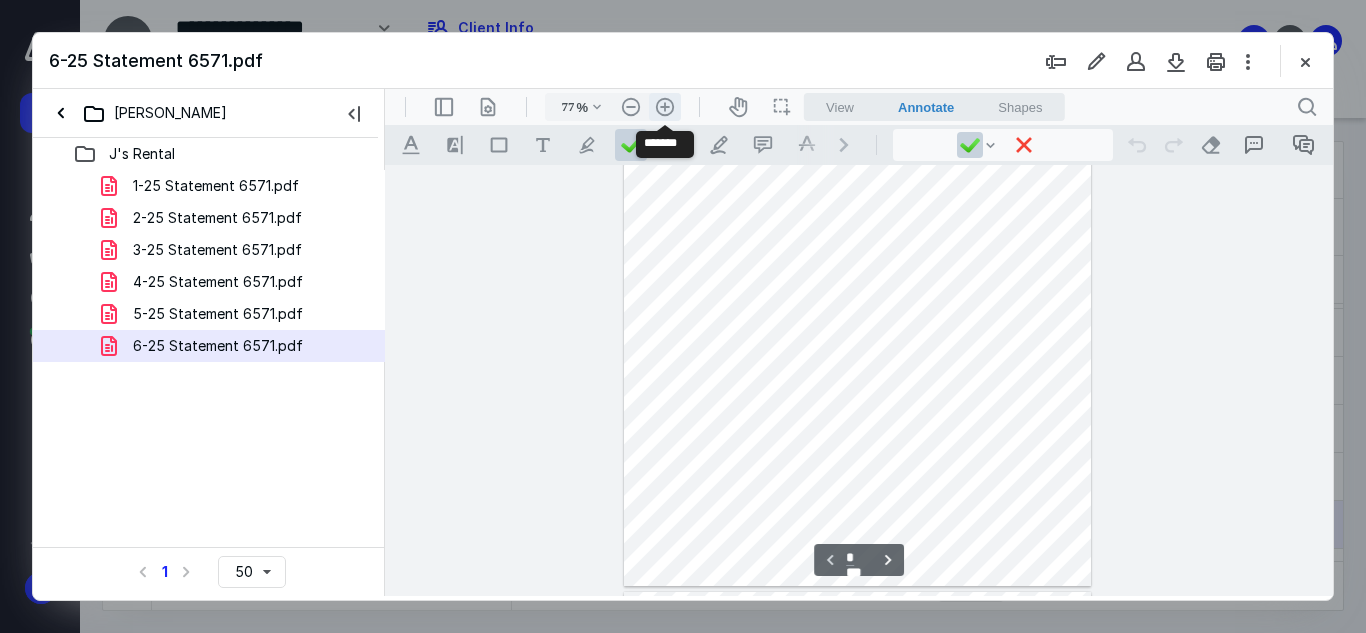 click on ".cls-1{fill:#abb0c4;} icon - header - zoom - in - line" at bounding box center [665, 107] 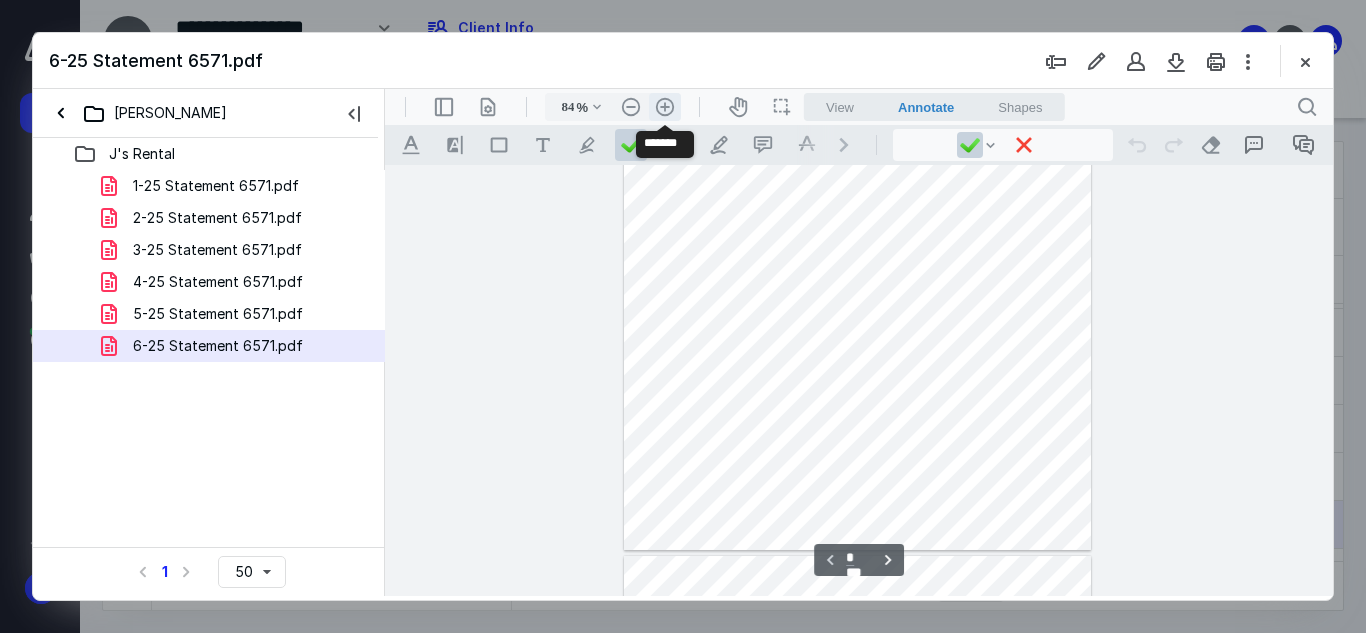 click on ".cls-1{fill:#abb0c4;} icon - header - zoom - in - line" at bounding box center (665, 107) 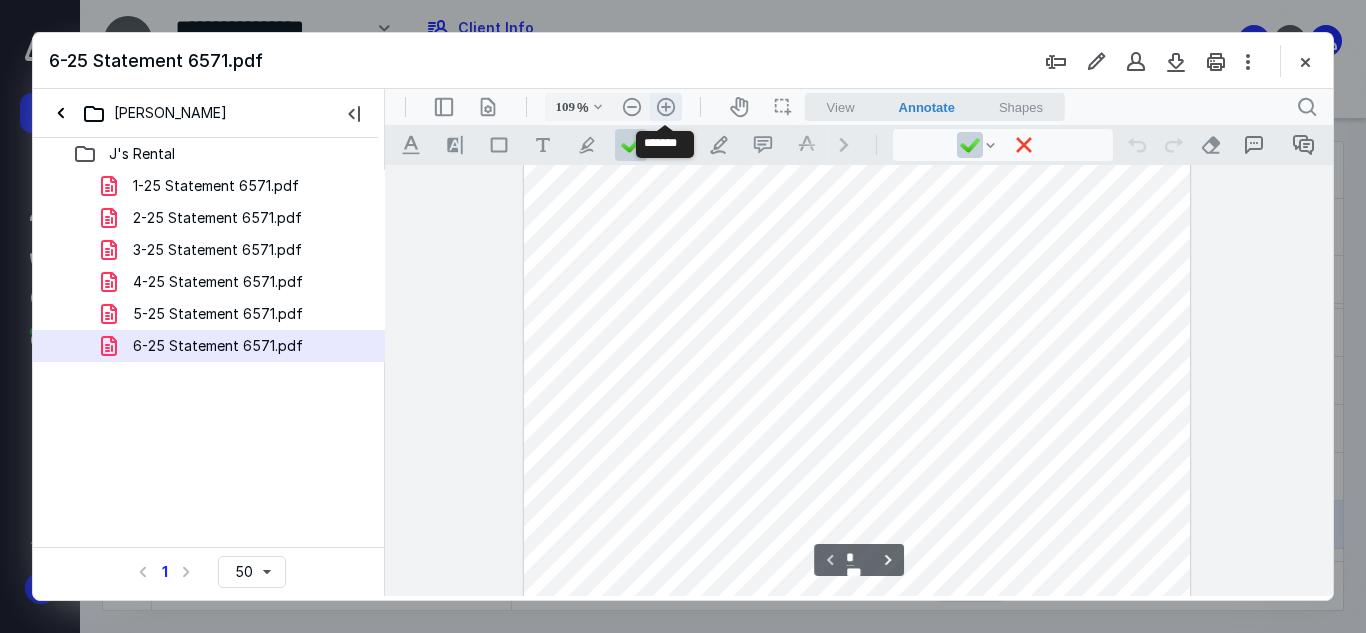 scroll, scrollTop: 341, scrollLeft: 0, axis: vertical 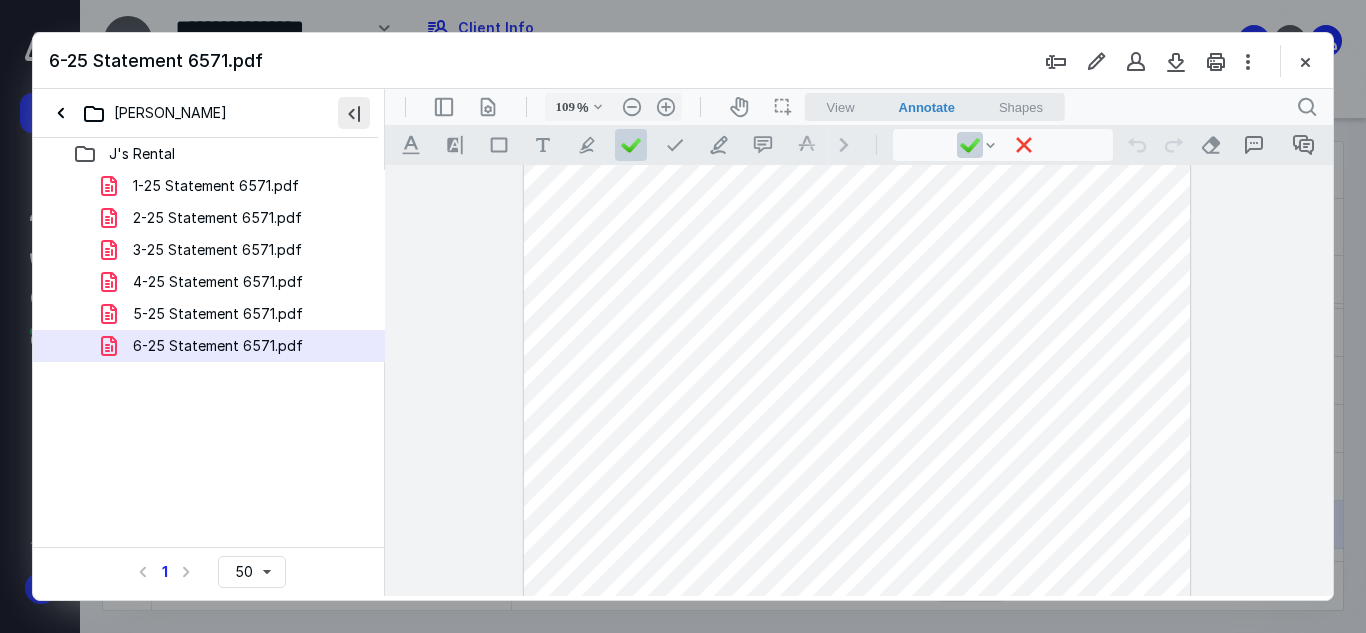 click at bounding box center [354, 113] 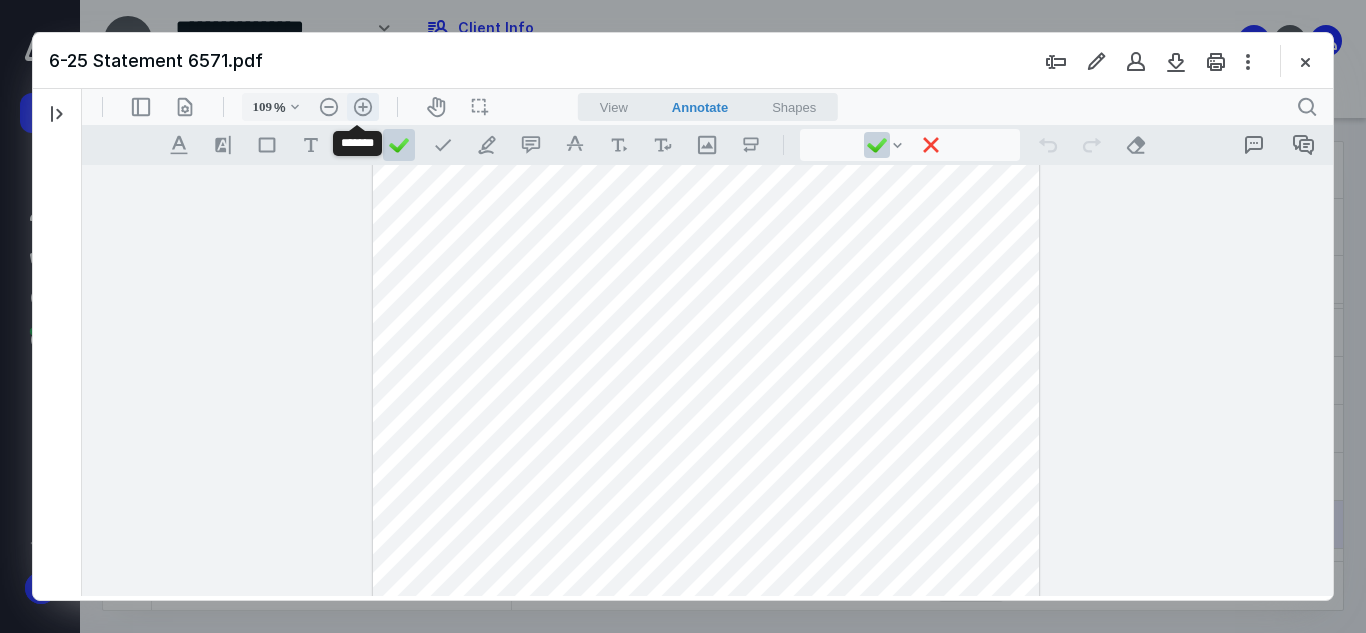 click on ".cls-1{fill:#abb0c4;} icon - header - zoom - in - line" at bounding box center [363, 107] 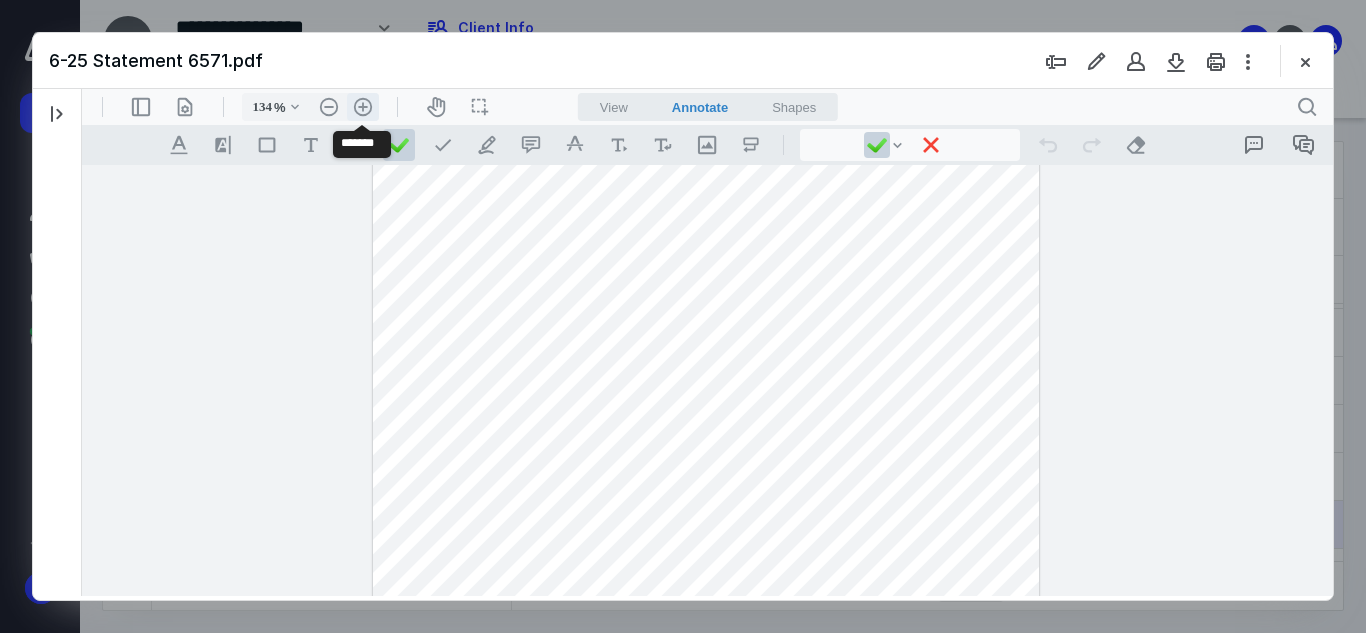 scroll, scrollTop: 460, scrollLeft: 0, axis: vertical 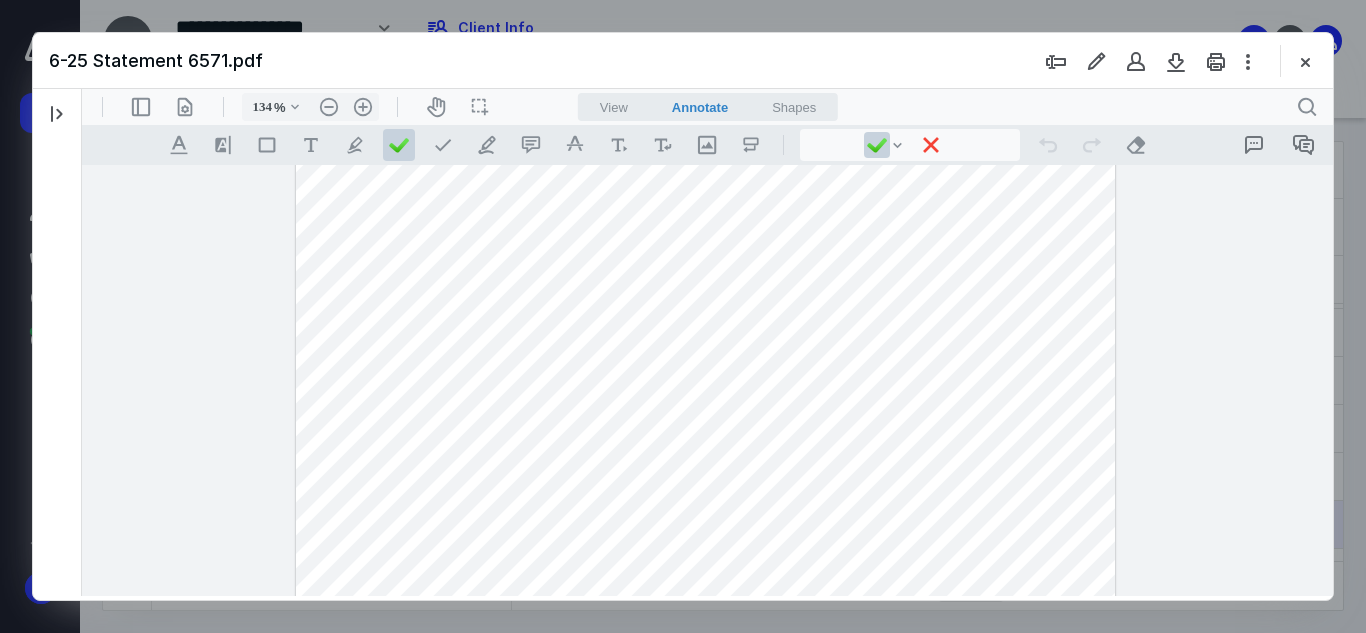 click on "6-25 Statement 6571.pdf" at bounding box center (683, 61) 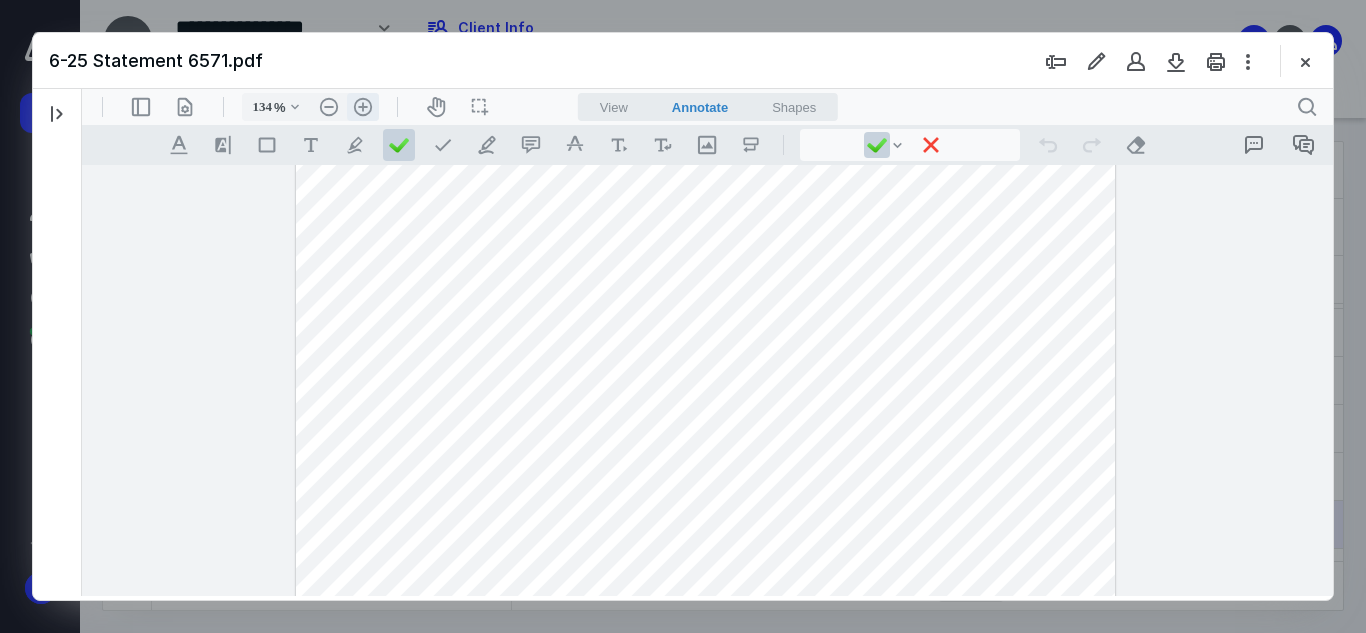 click on ".cls-1{fill:#abb0c4;} icon - header - zoom - in - line" at bounding box center (363, 107) 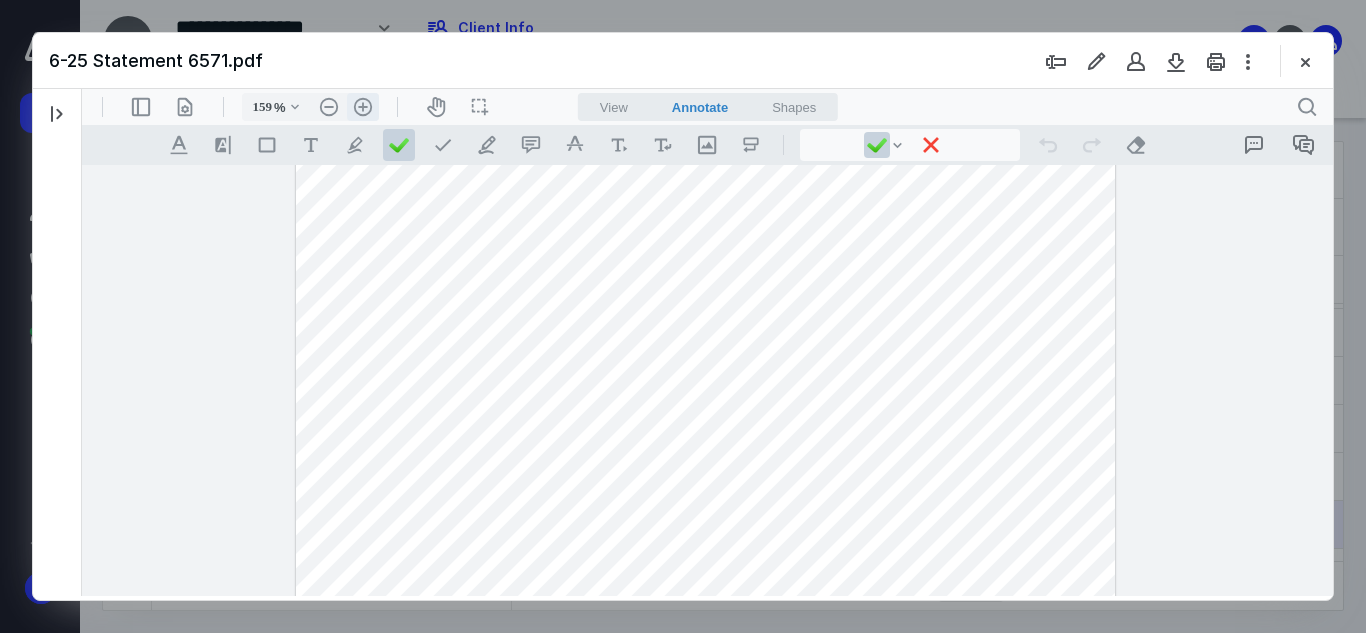 scroll, scrollTop: 579, scrollLeft: 0, axis: vertical 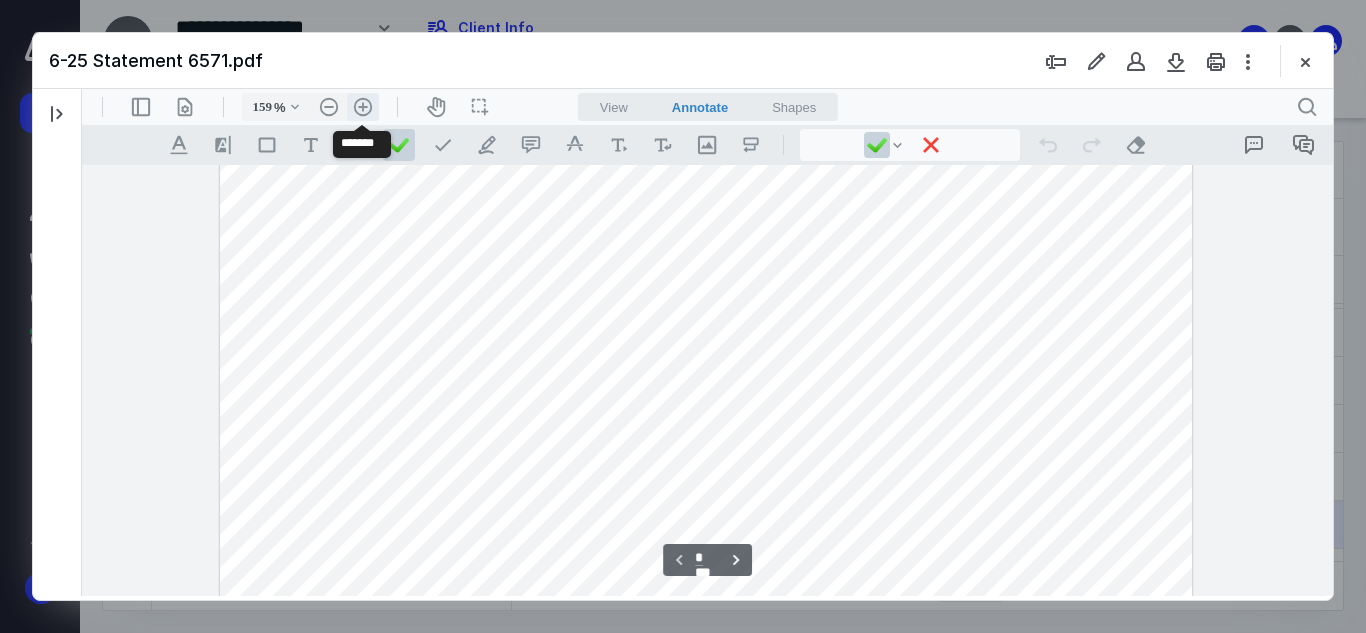 click on ".cls-1{fill:#abb0c4;} icon - header - zoom - in - line" at bounding box center [363, 107] 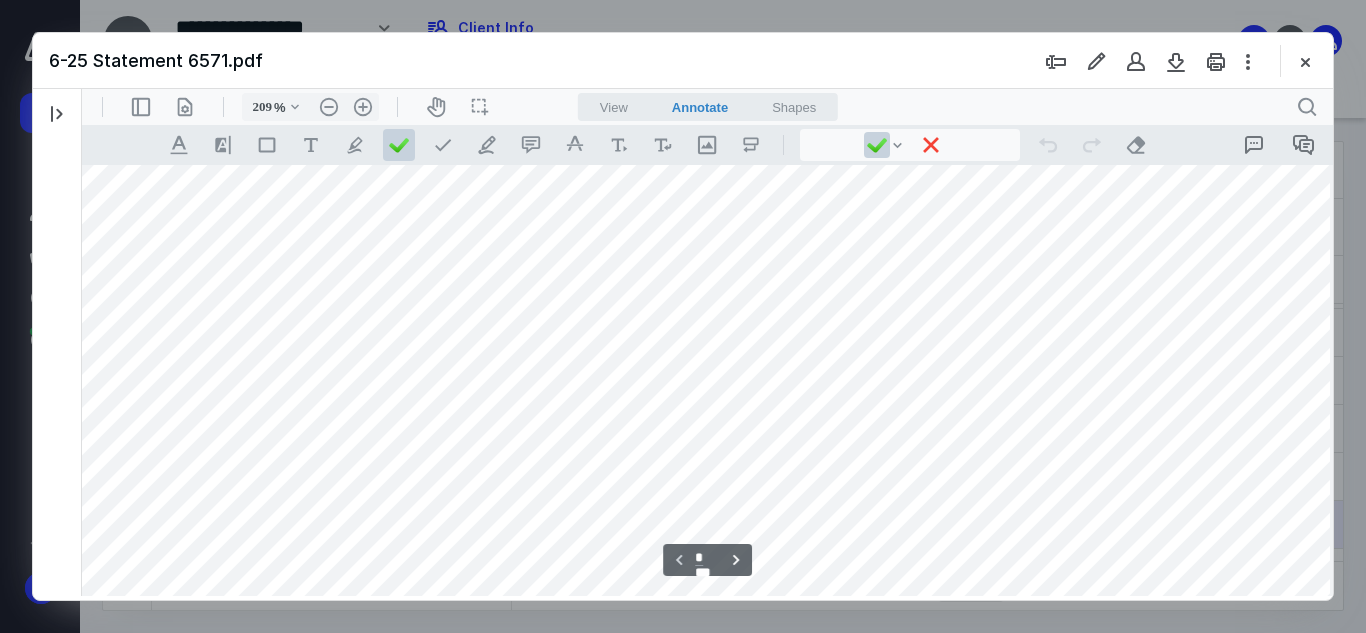 scroll, scrollTop: 1117, scrollLeft: 29, axis: both 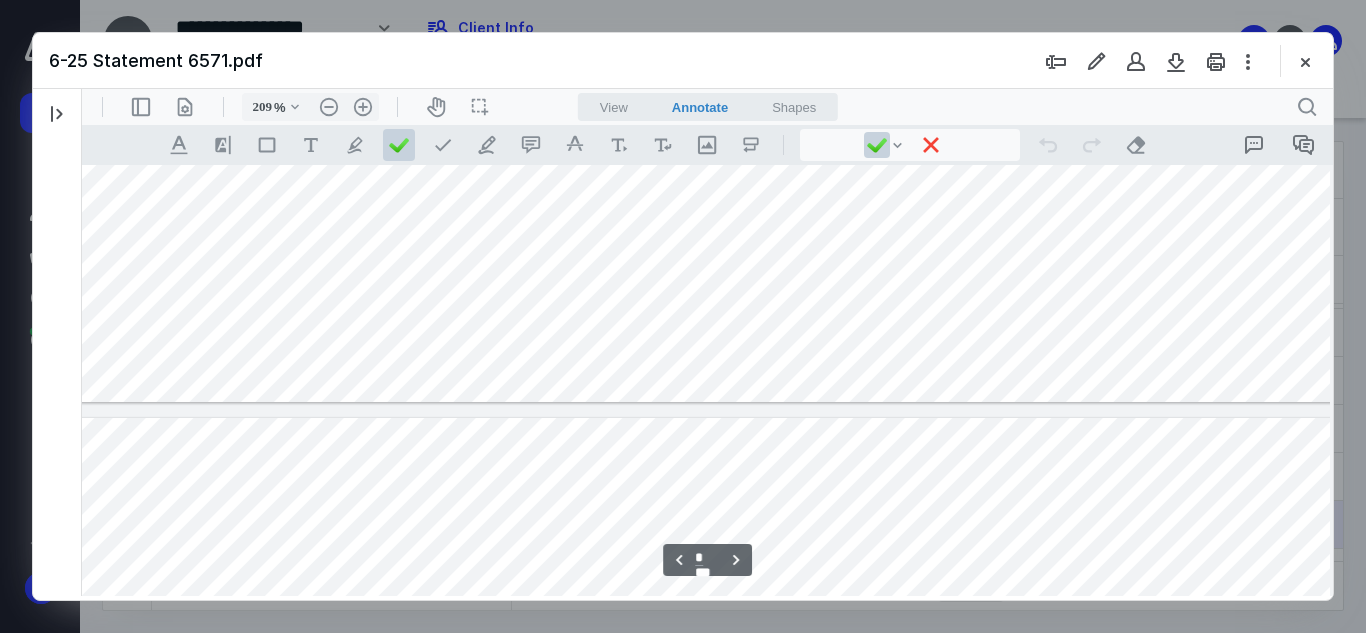 type on "*" 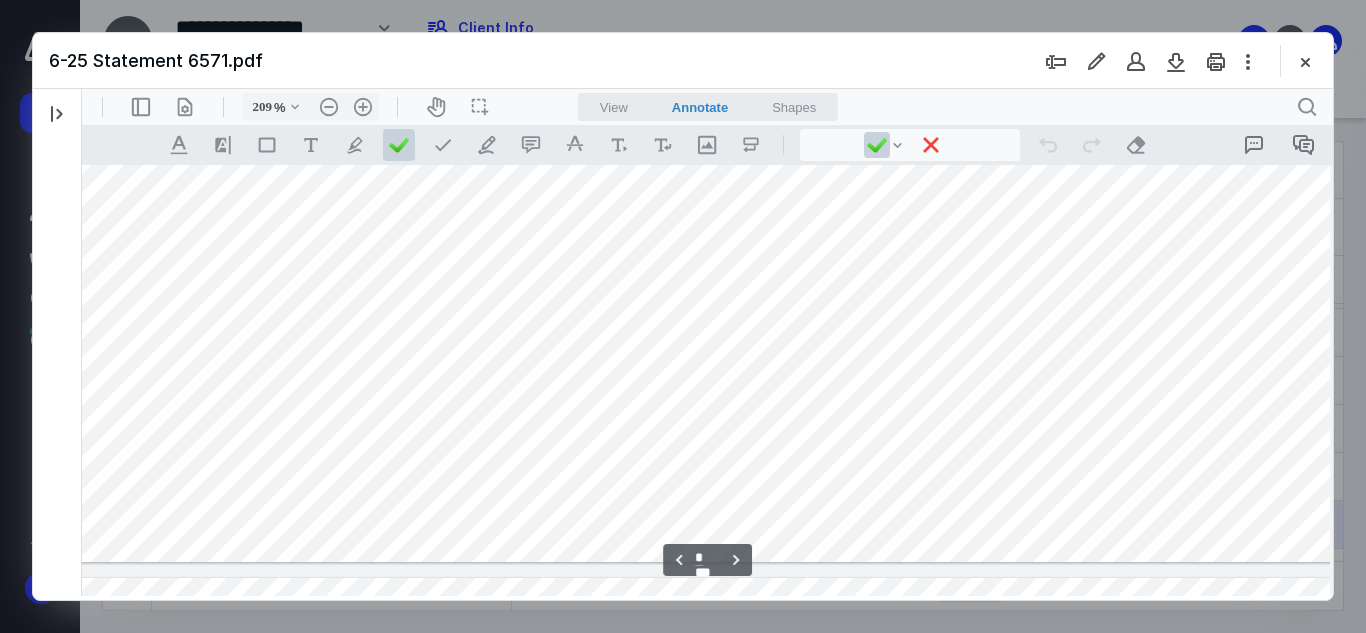scroll, scrollTop: 4617, scrollLeft: 29, axis: both 